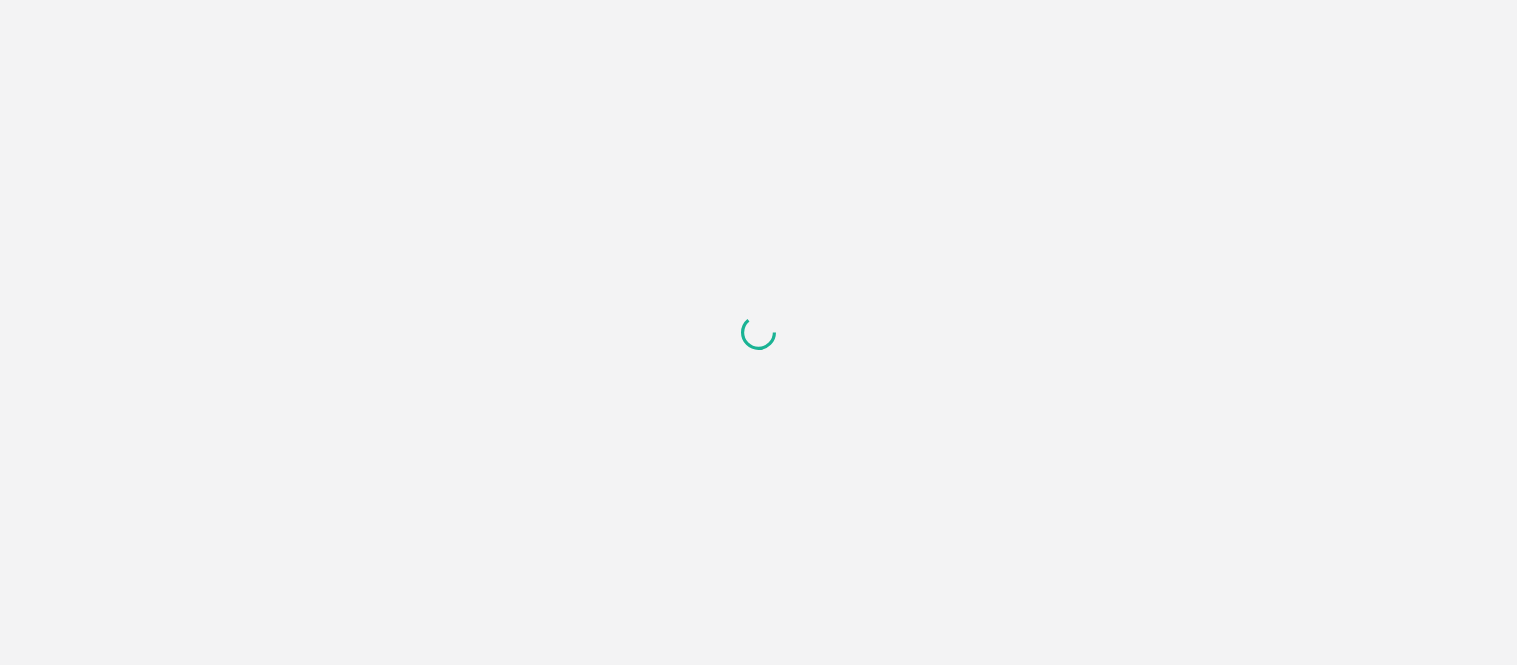 scroll, scrollTop: 0, scrollLeft: 0, axis: both 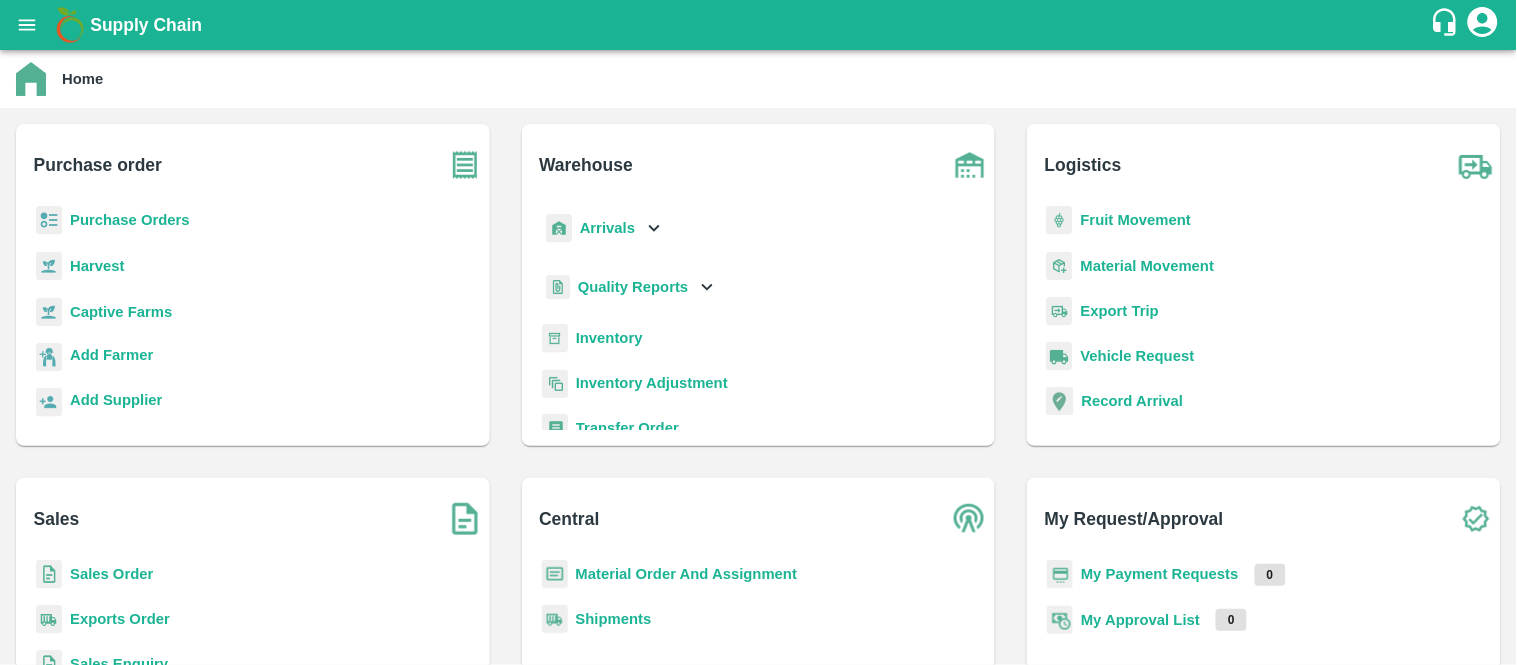 click on "Purchase Orders" at bounding box center [130, 220] 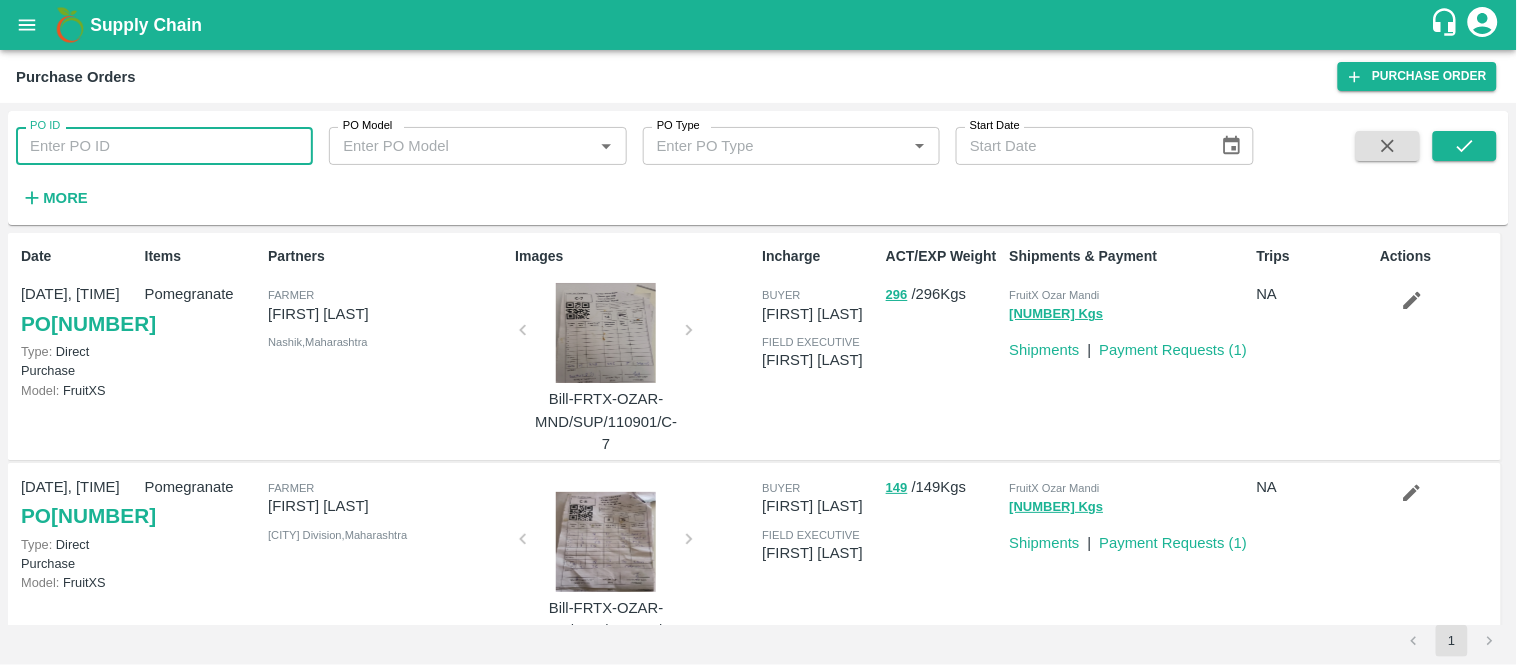 paste on "[NUMBER]" 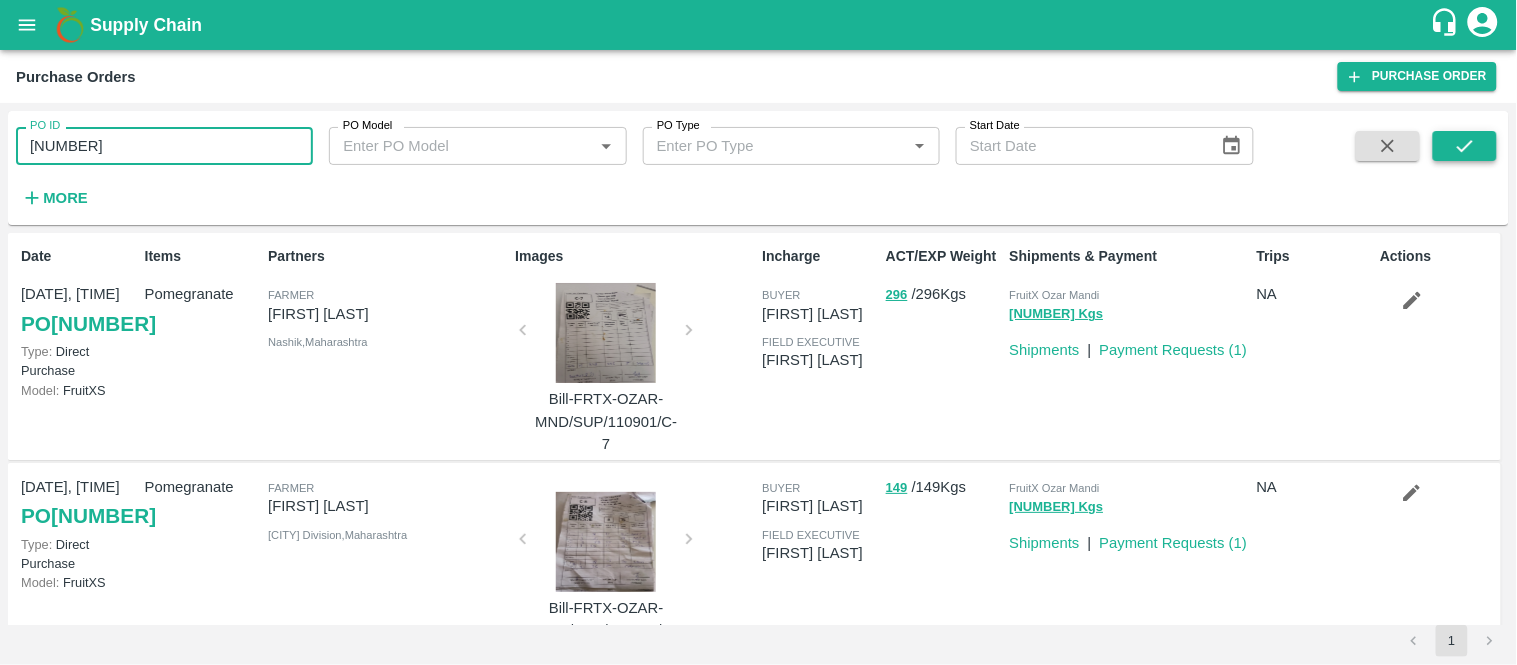 type on "[NUMBER]" 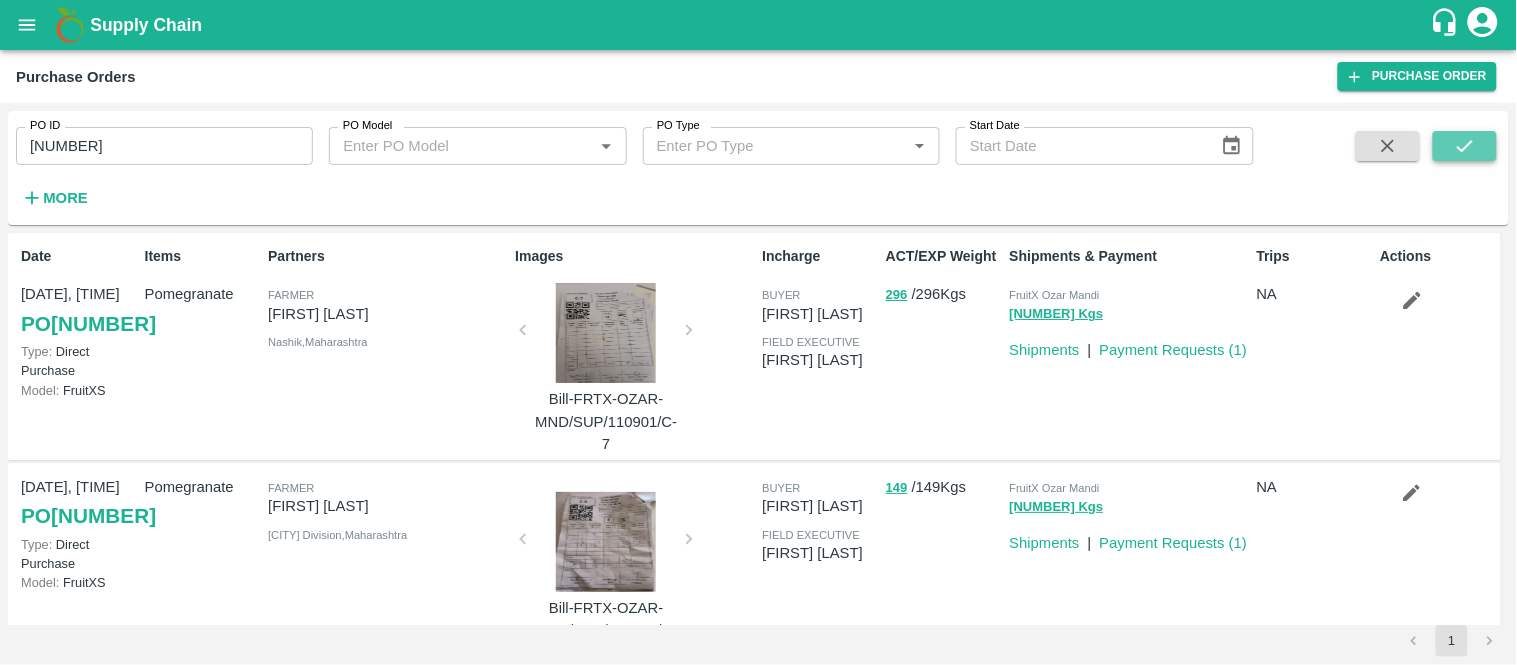 click 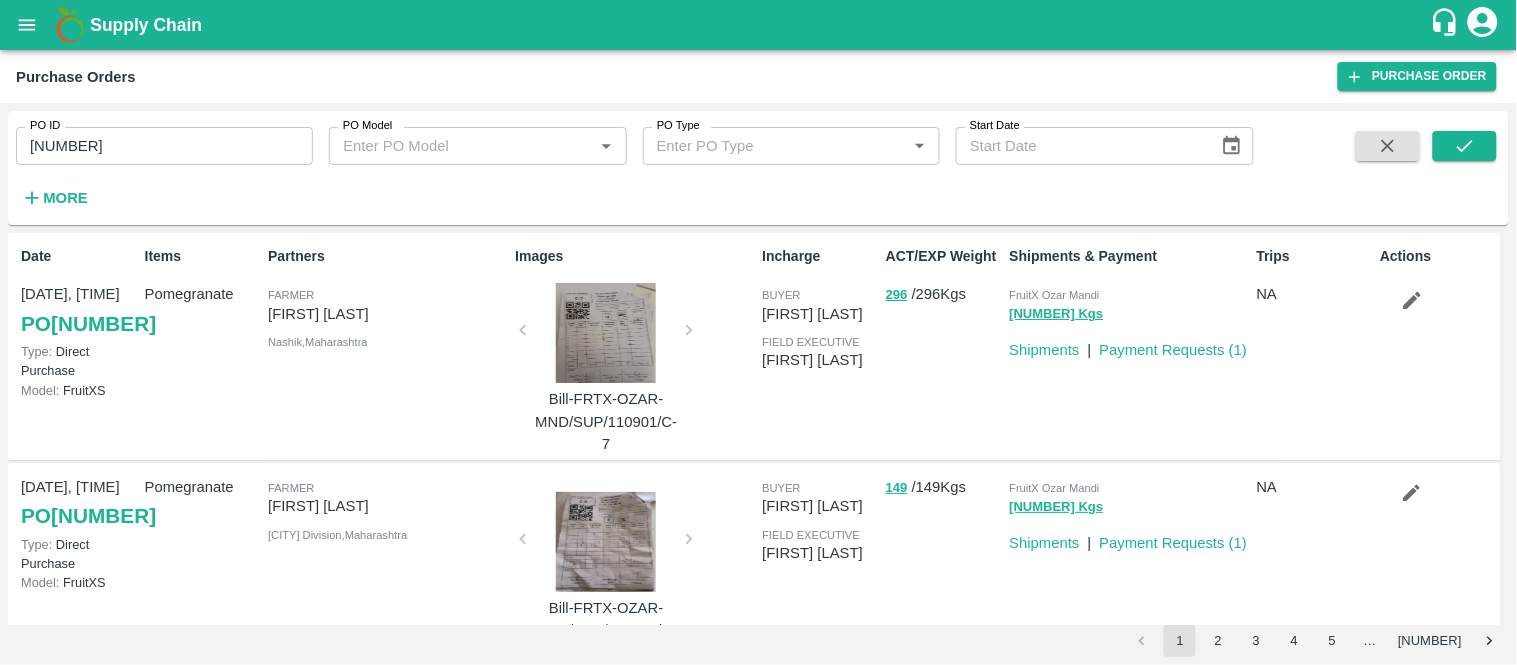 type 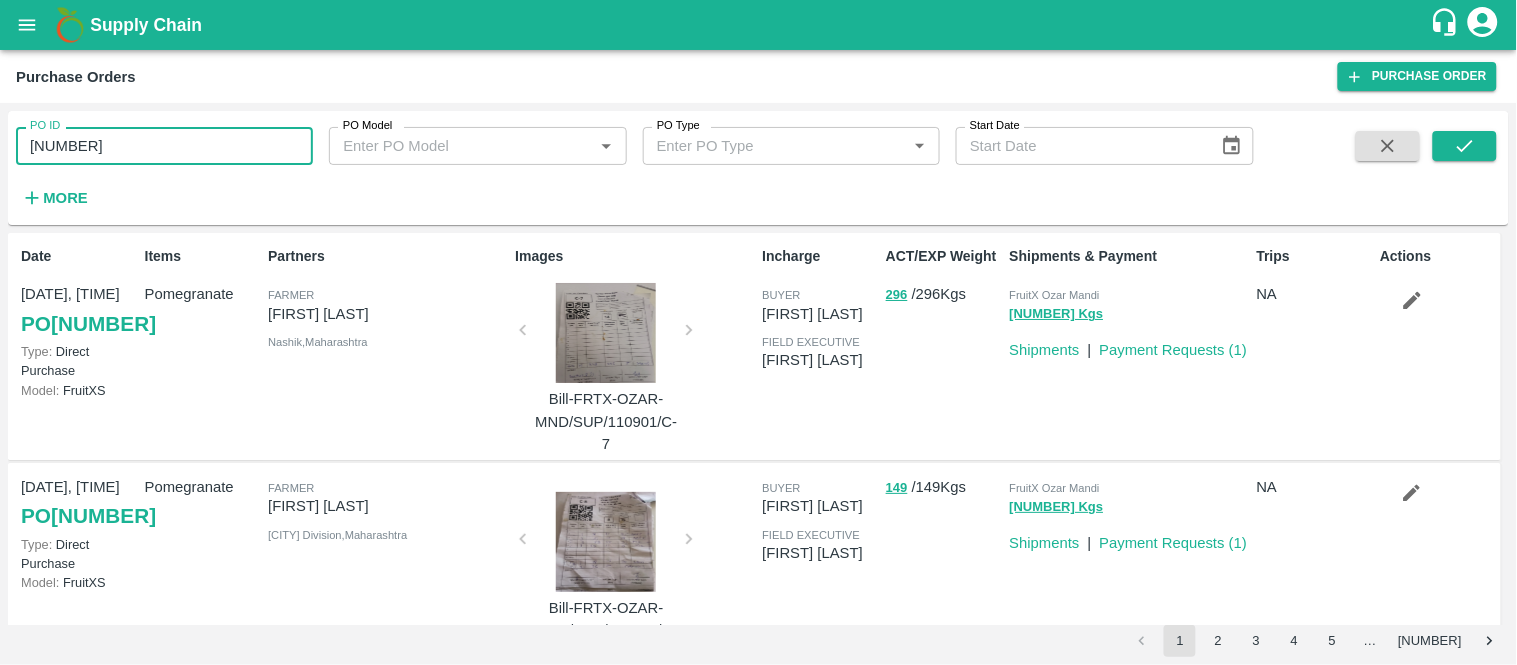 click on "[NUMBER]" at bounding box center (164, 146) 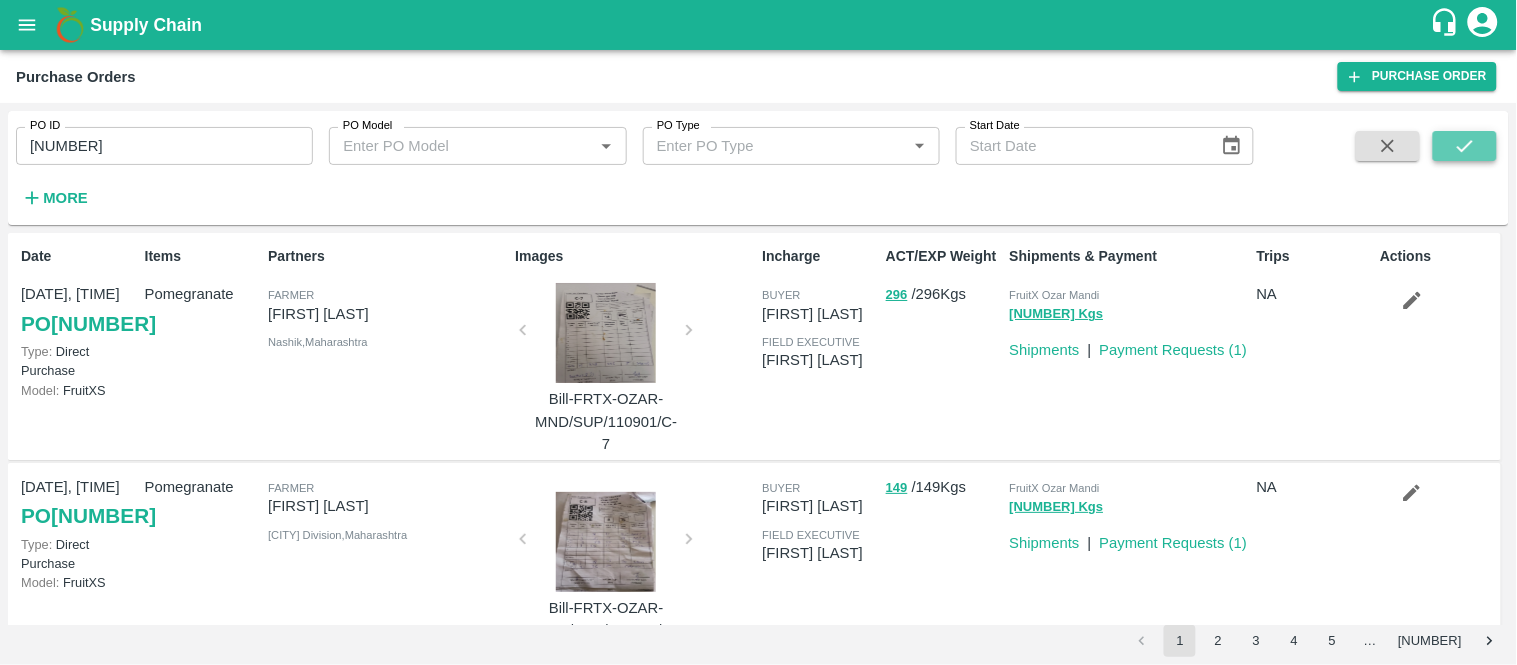 click at bounding box center [1465, 146] 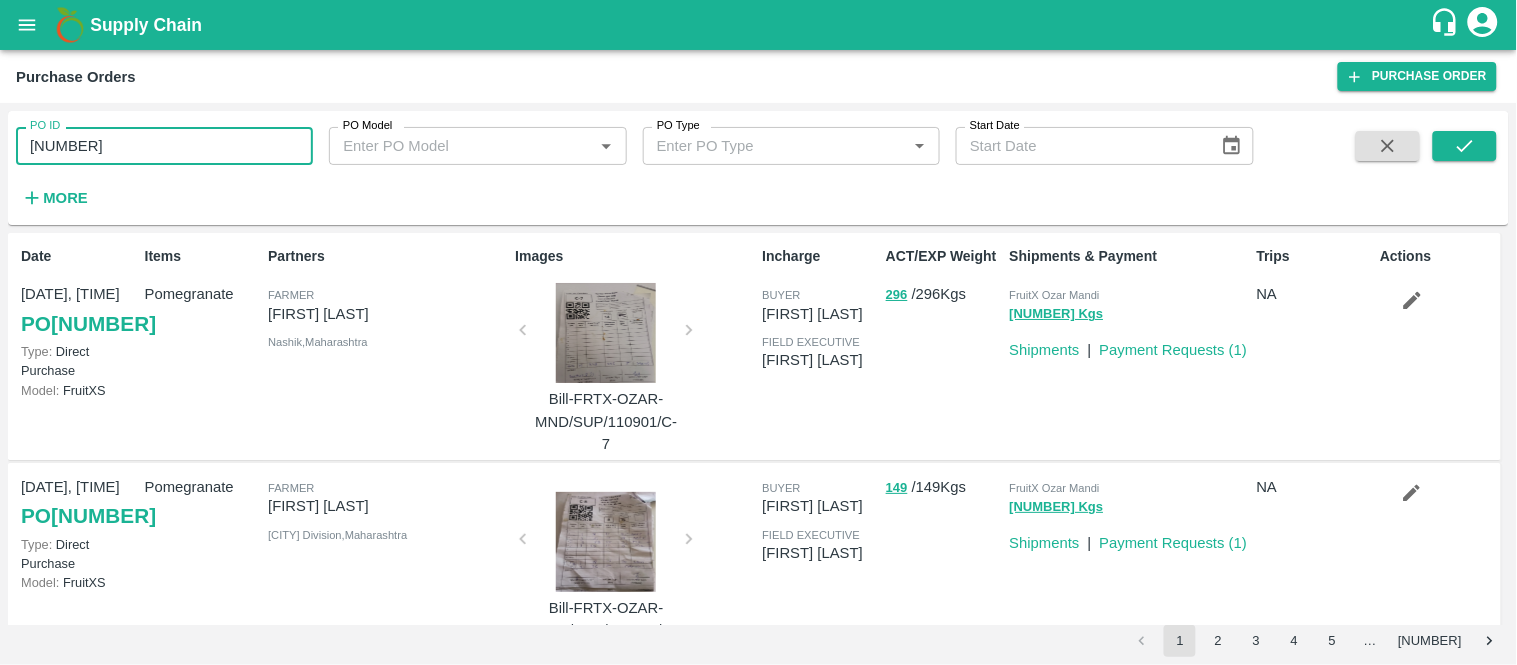 click on "[NUMBER]" at bounding box center (164, 146) 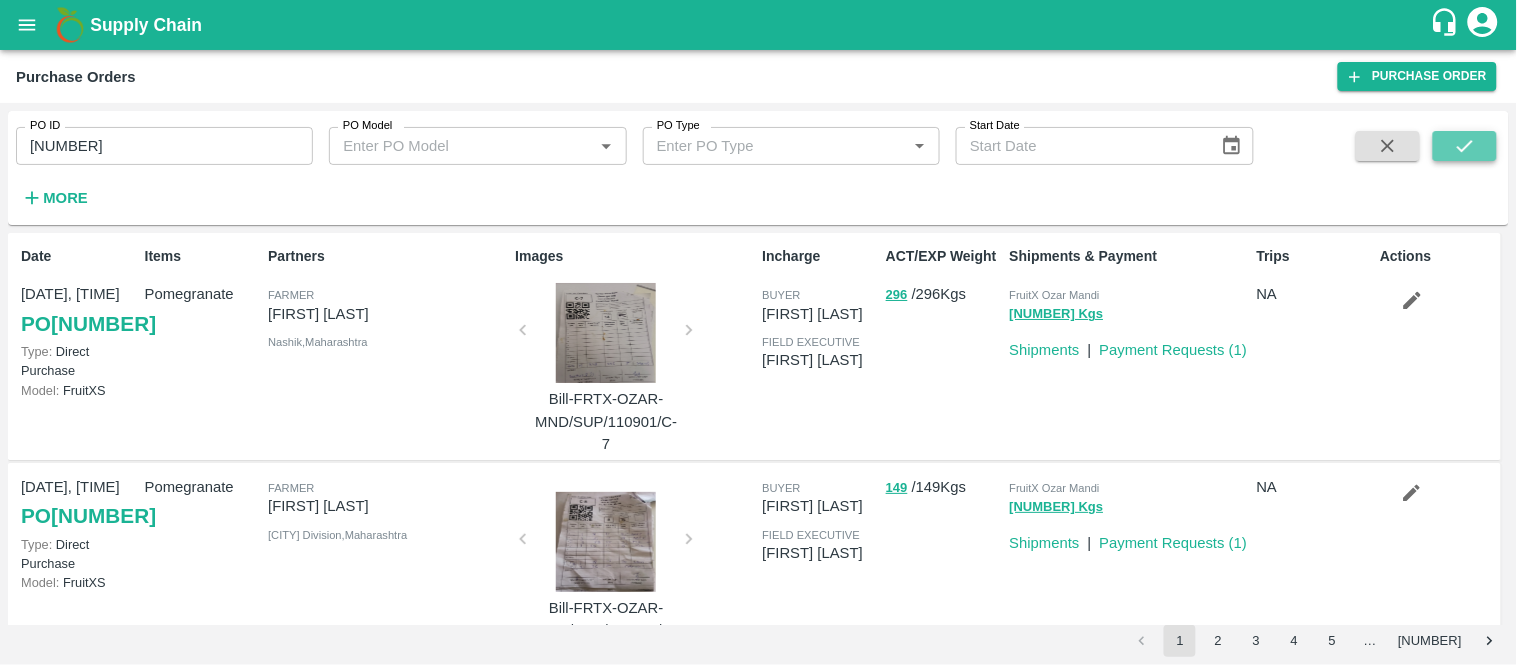 click 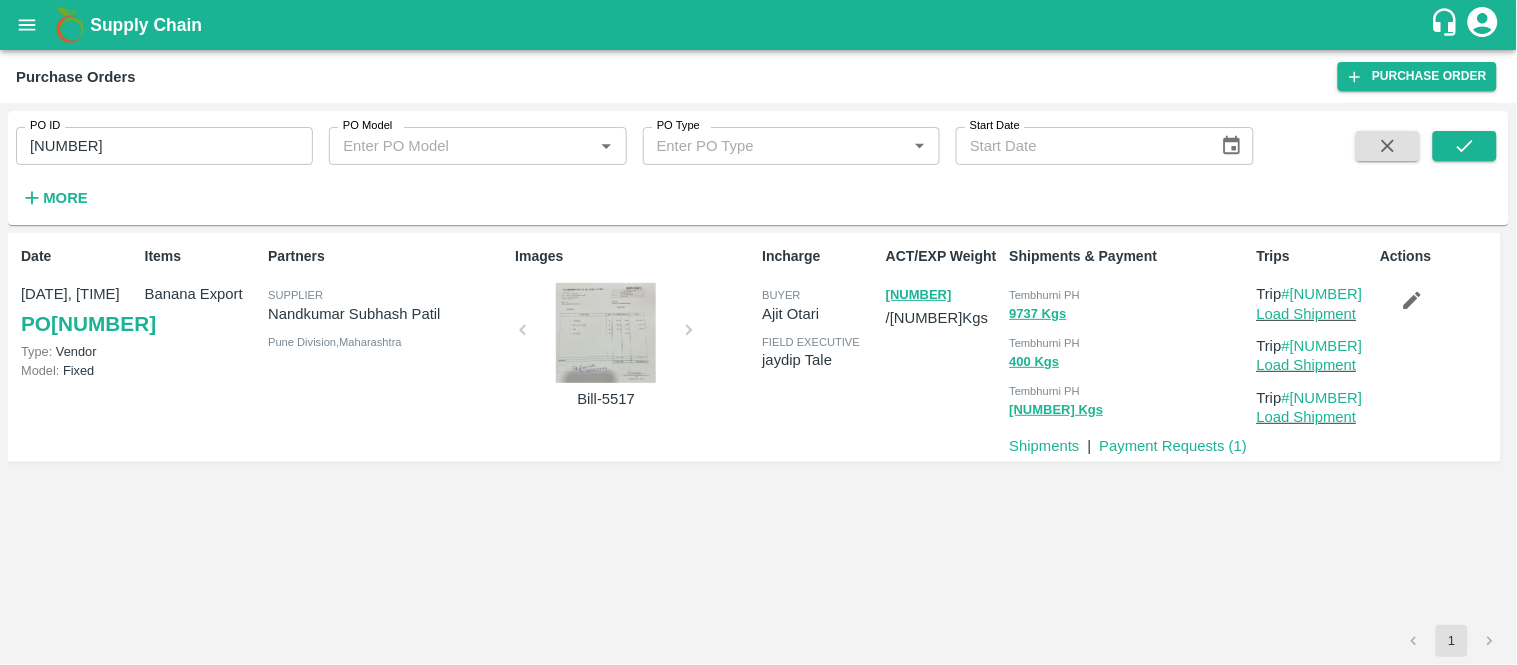 click on "[NUMBER]" at bounding box center (164, 146) 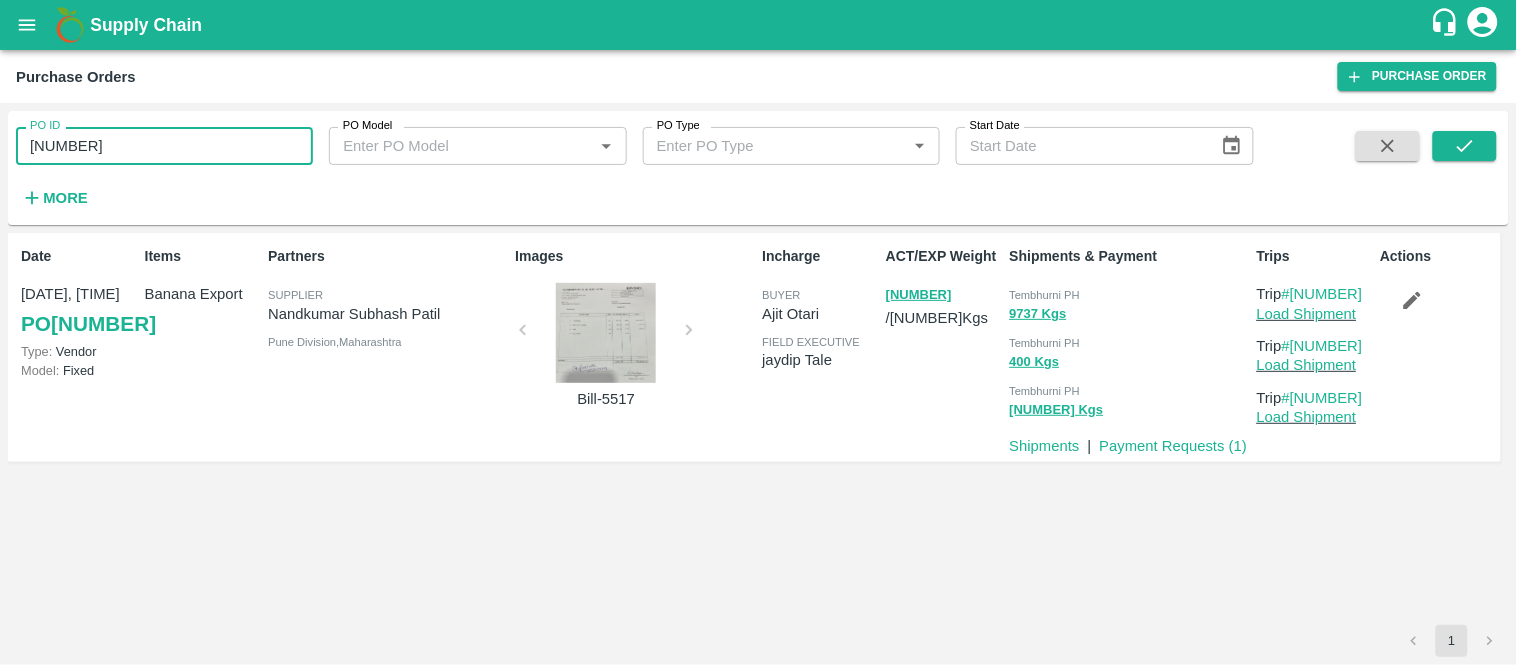 click on "[NUMBER]" at bounding box center (164, 146) 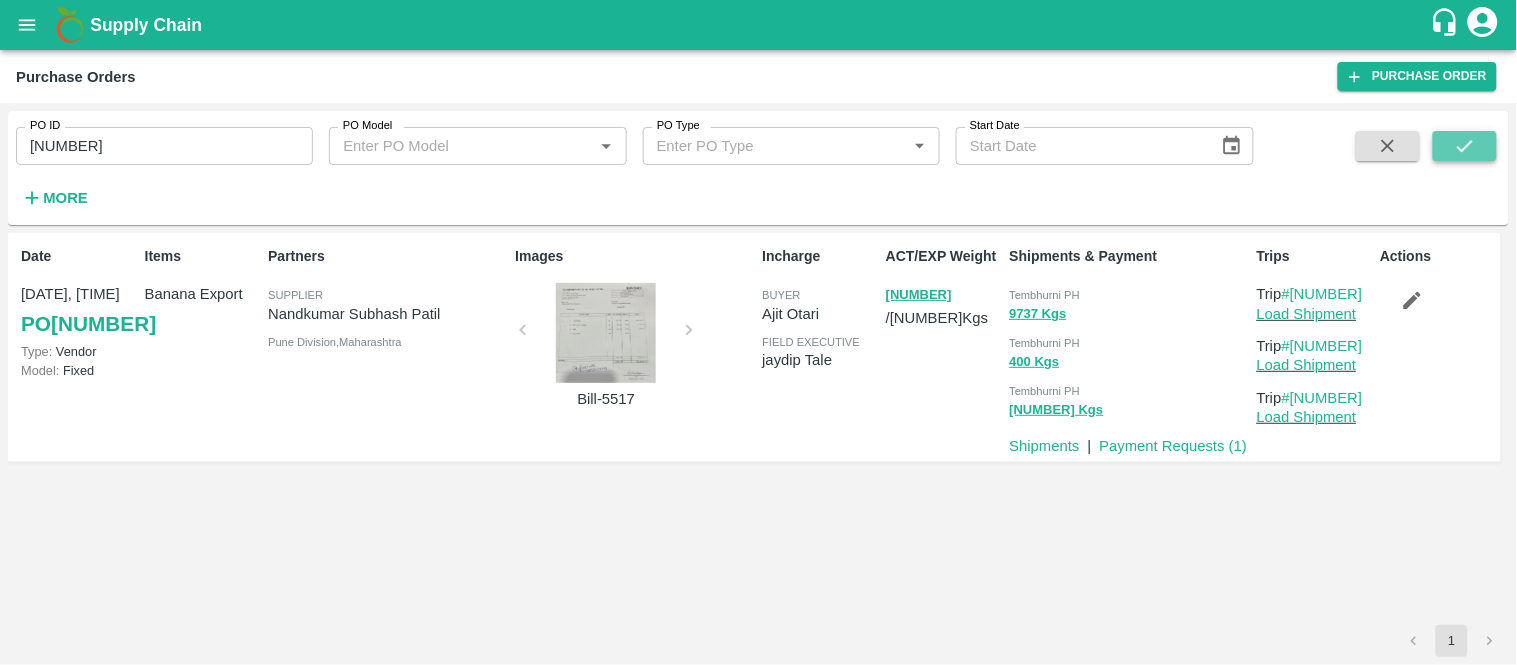 click 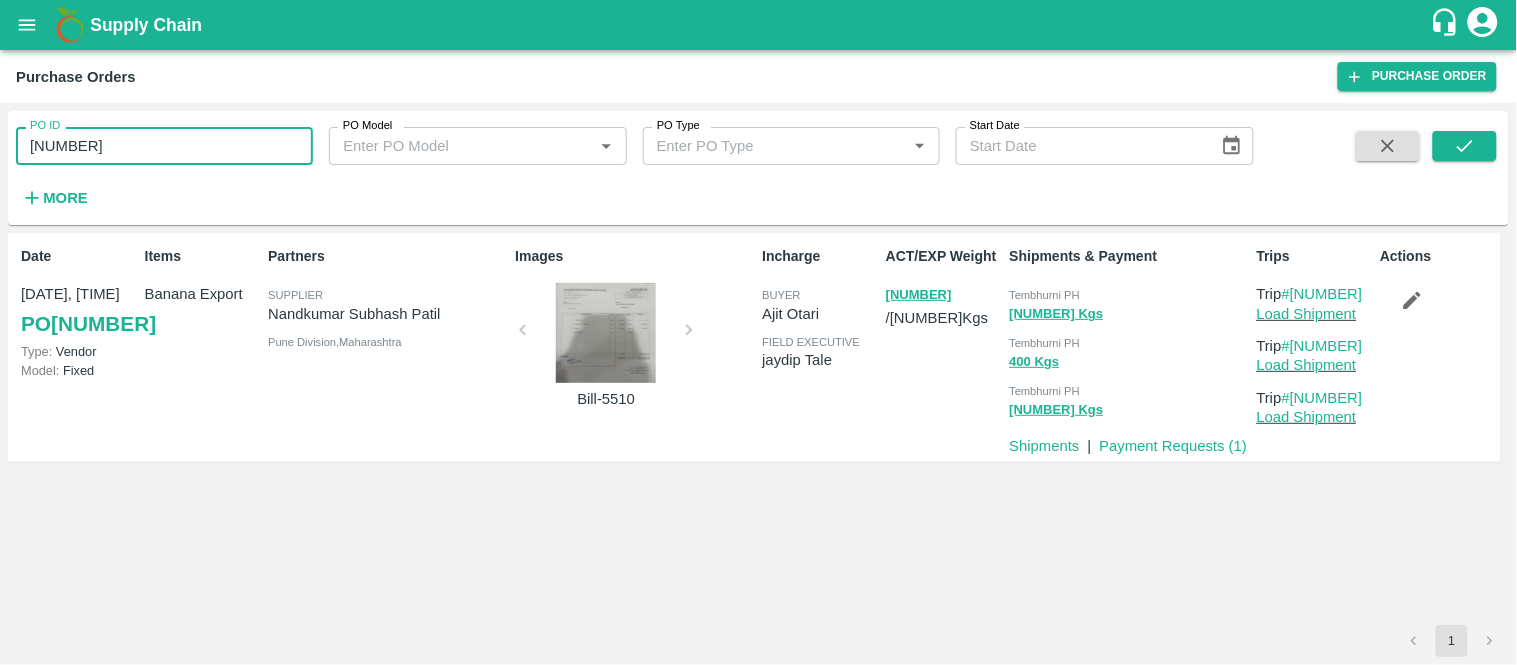 click on "[NUMBER]" at bounding box center (164, 146) 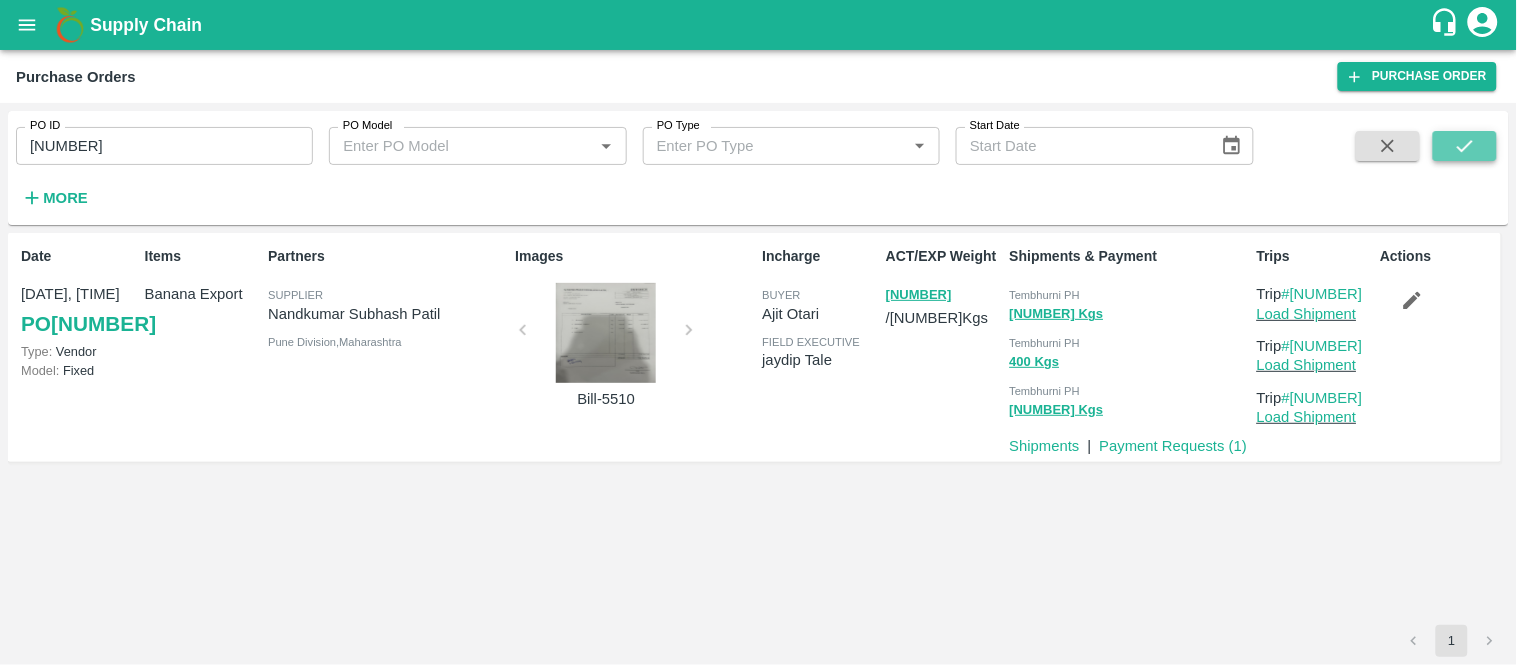 click at bounding box center (1465, 146) 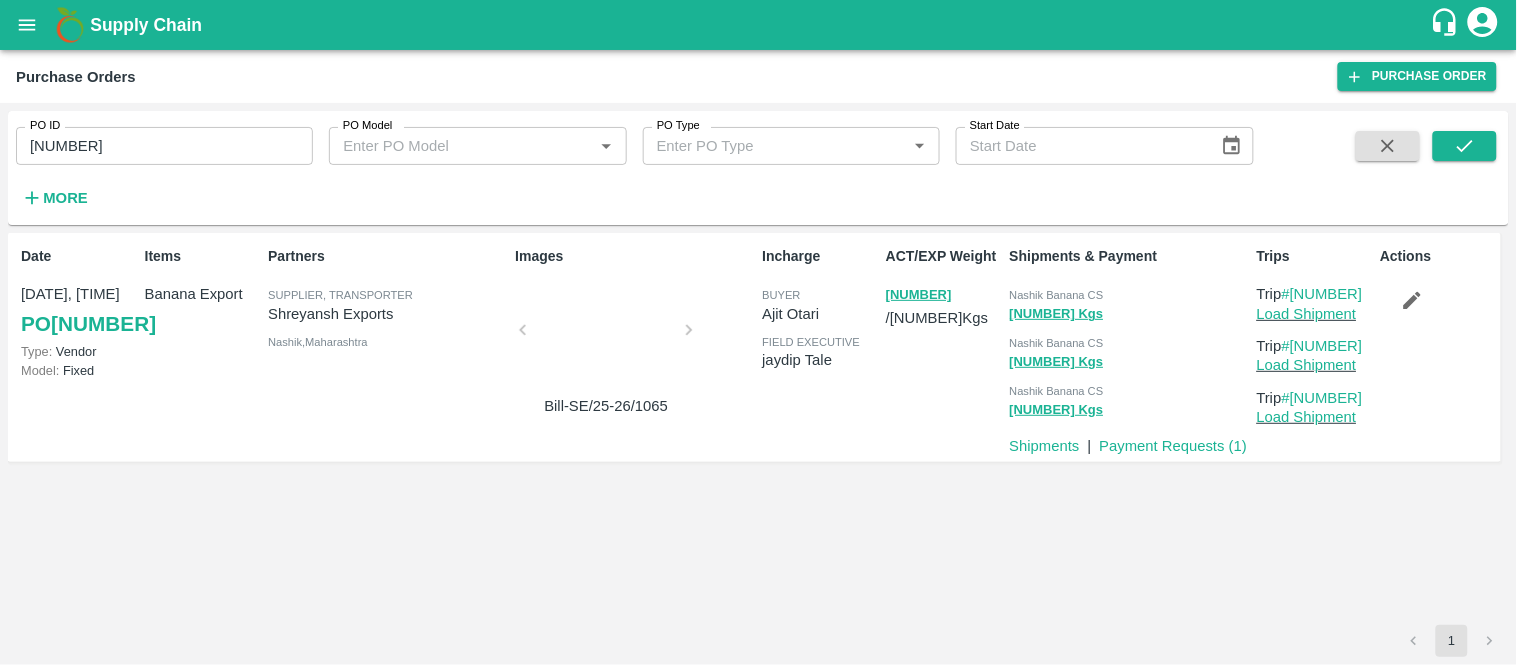 click on "Nashik Banana CS" at bounding box center (1129, 294) 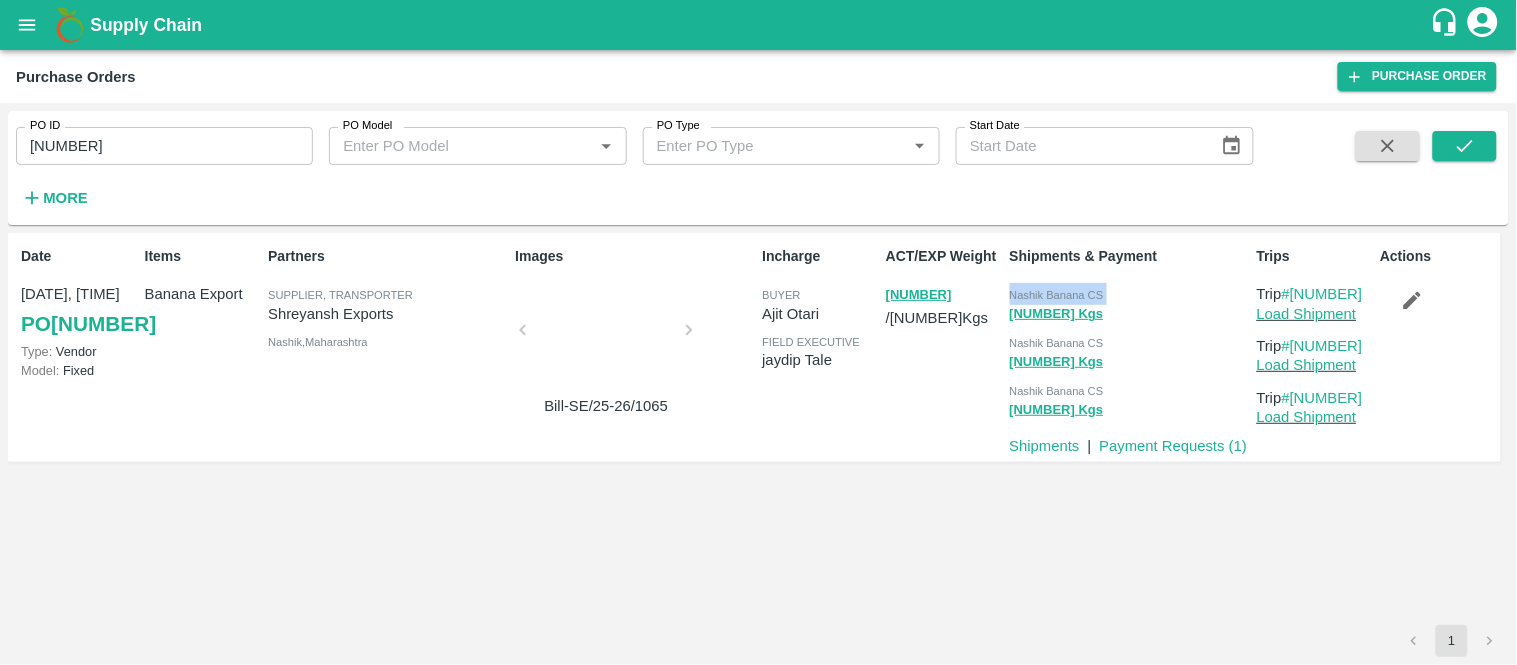 click on "Nashik Banana CS" at bounding box center [1129, 294] 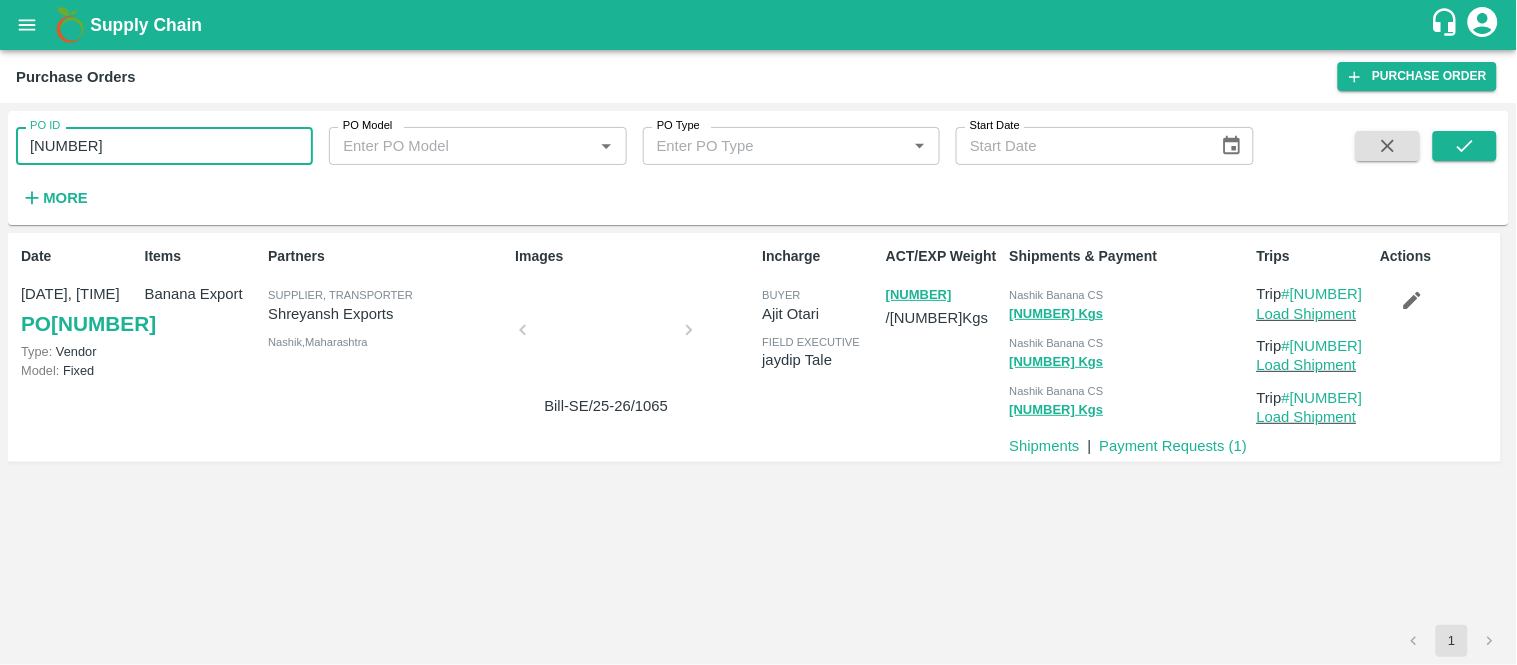 click on "[NUMBER]" at bounding box center [164, 146] 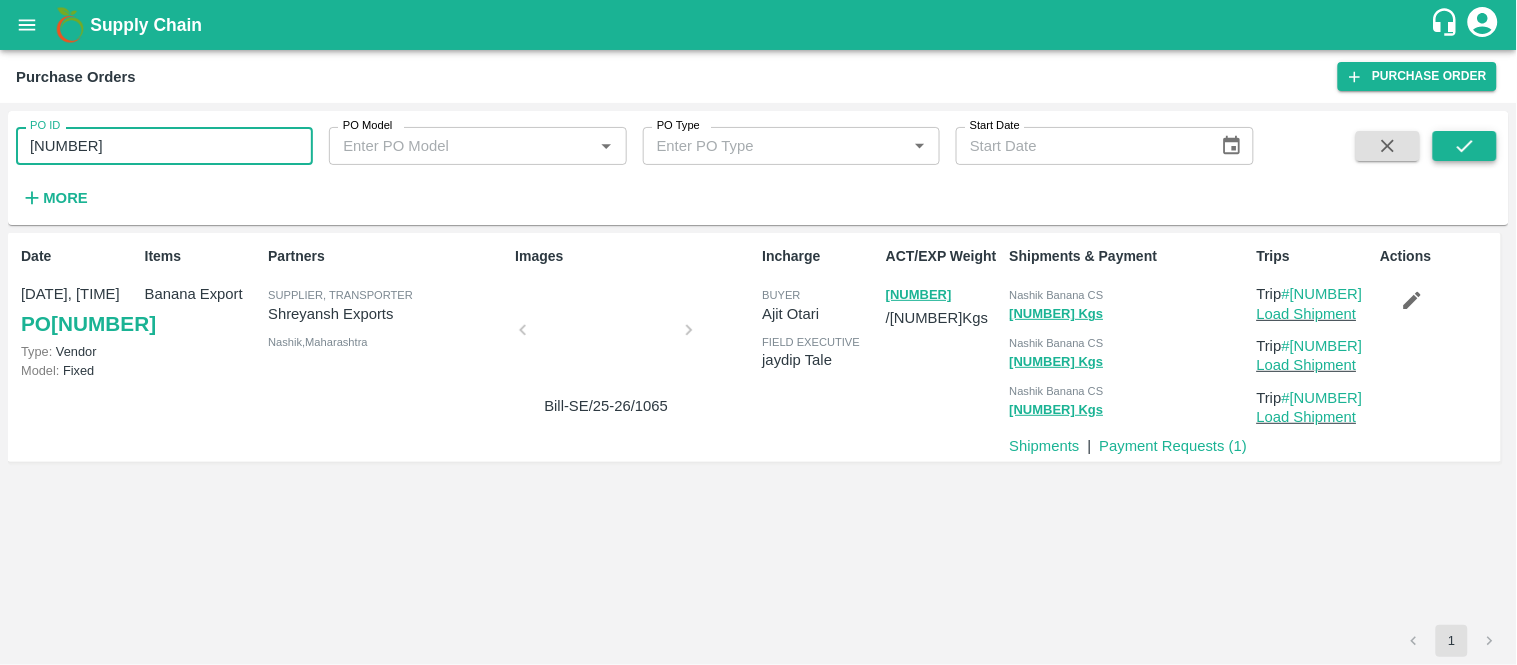 click at bounding box center [1465, 146] 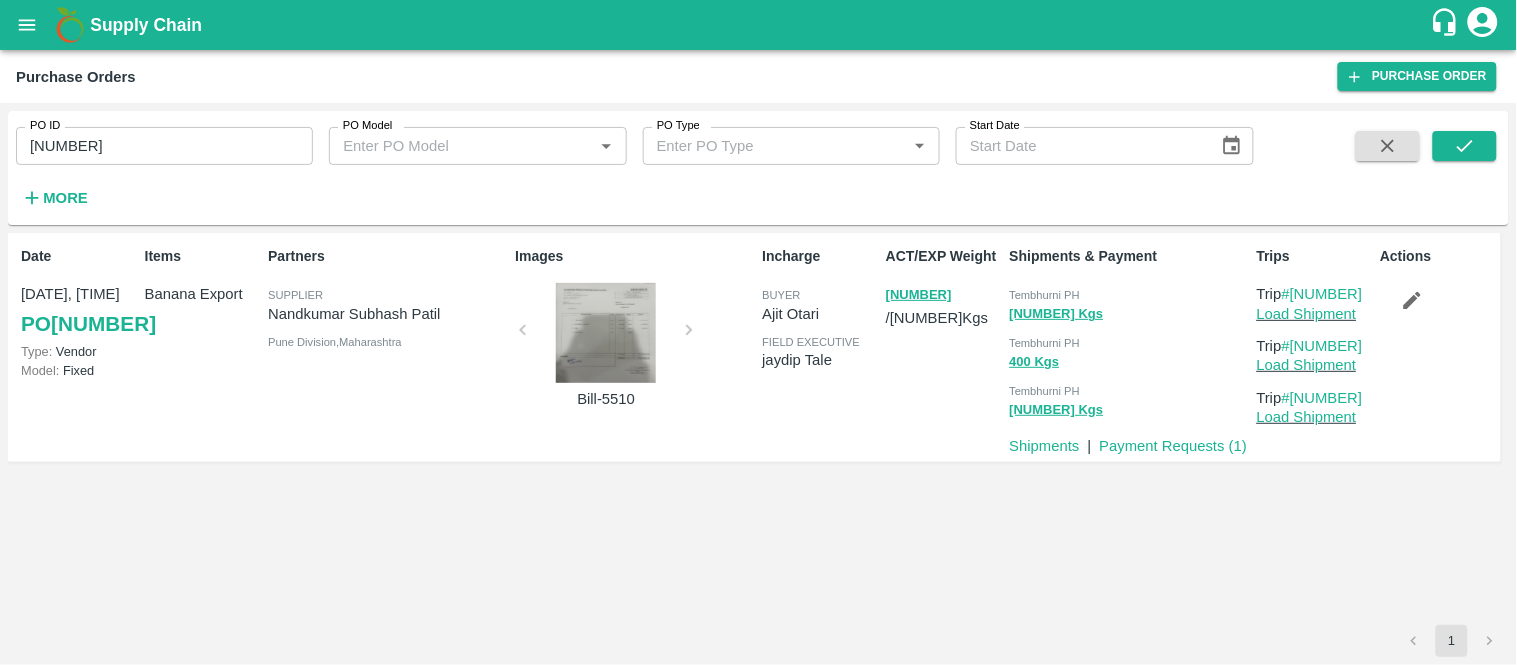 click on "Tembhurni PH" at bounding box center [1045, 295] 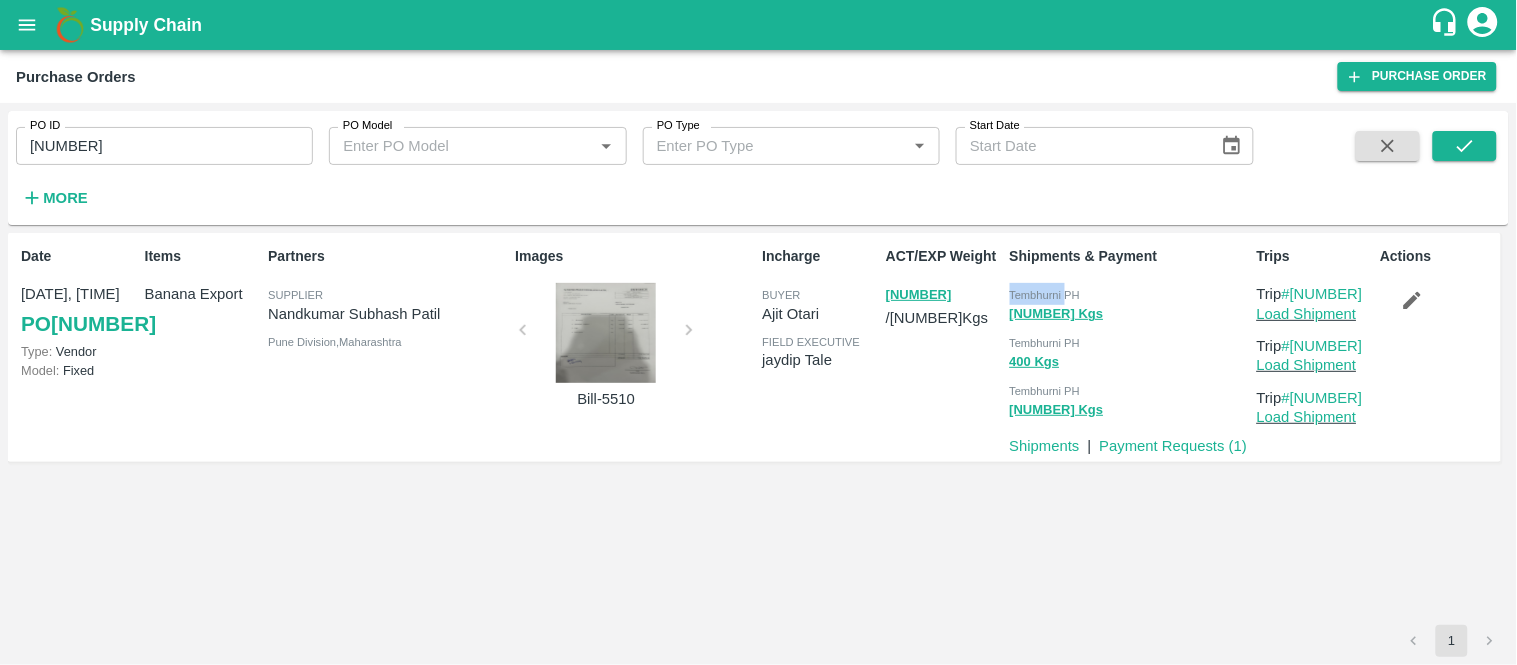 click on "Tembhurni PH" at bounding box center (1045, 295) 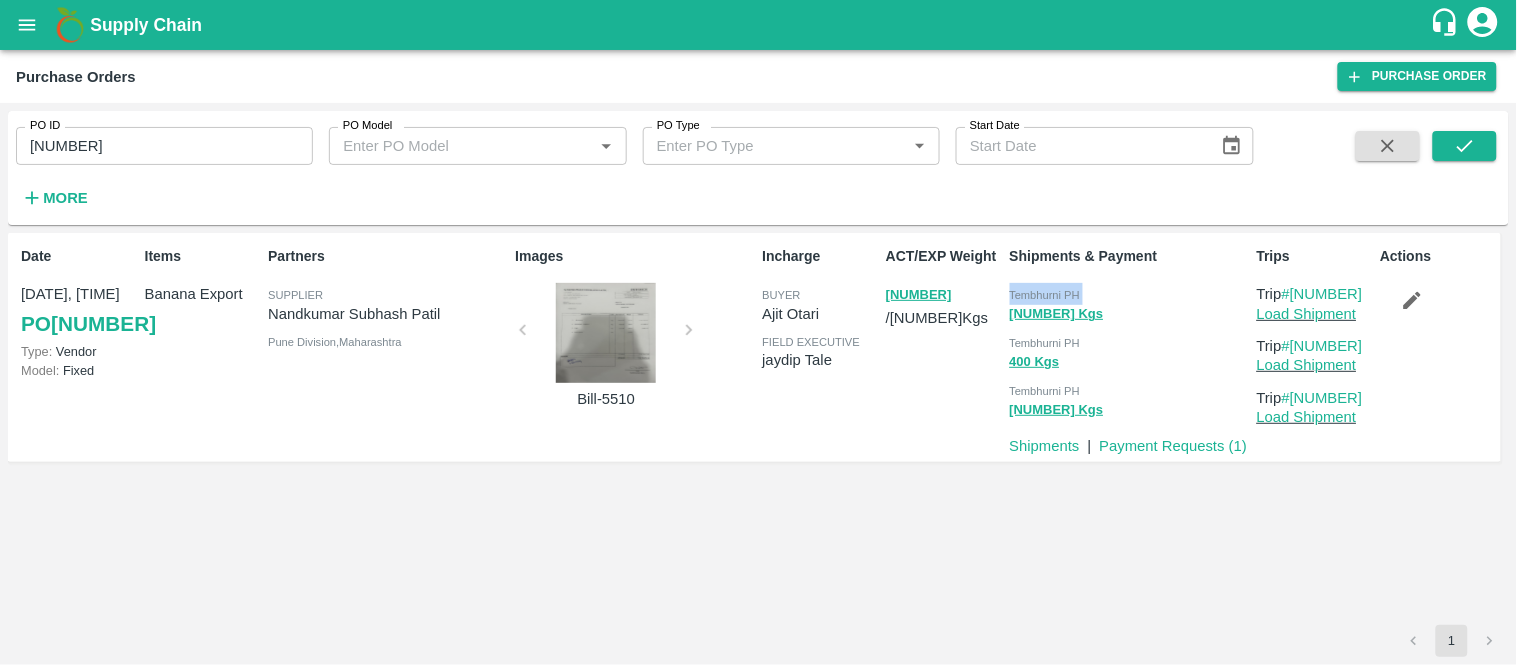 click on "Tembhurni PH" at bounding box center [1045, 295] 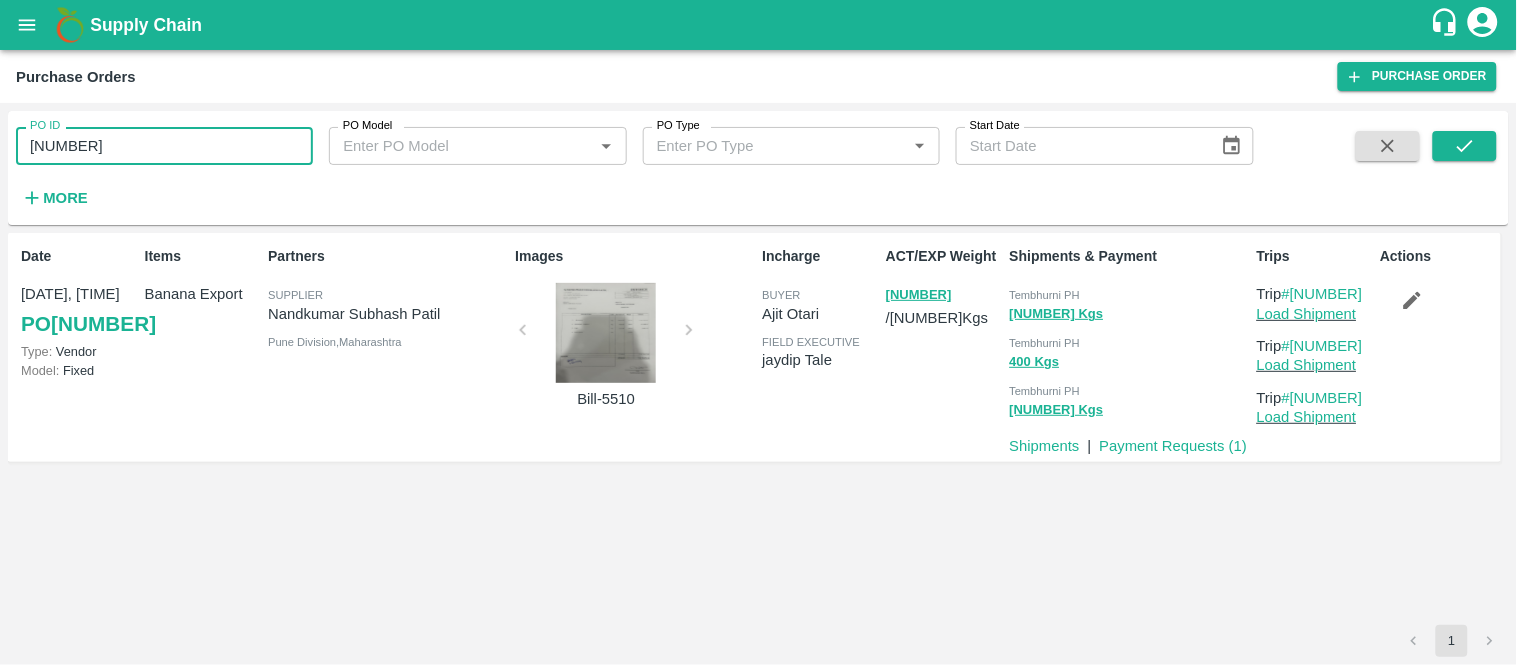 click on "[NUMBER]" at bounding box center [164, 146] 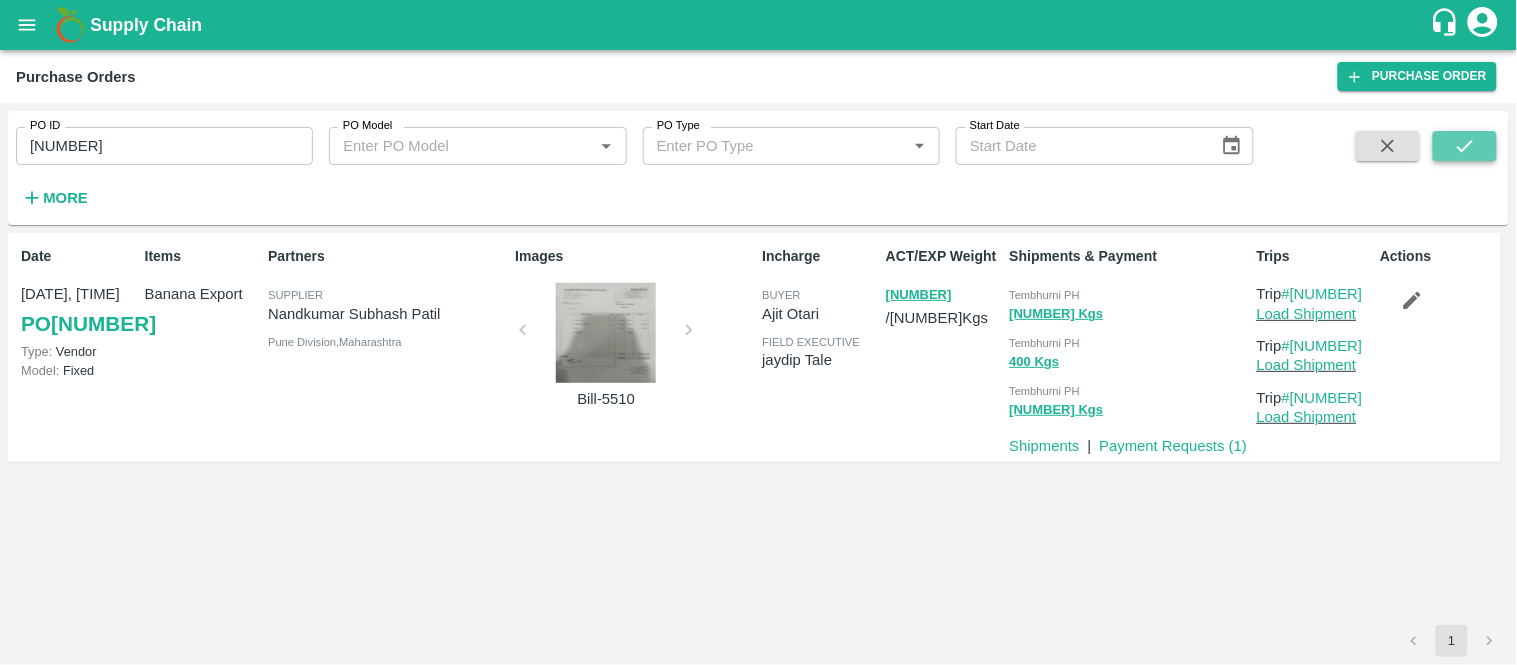 click 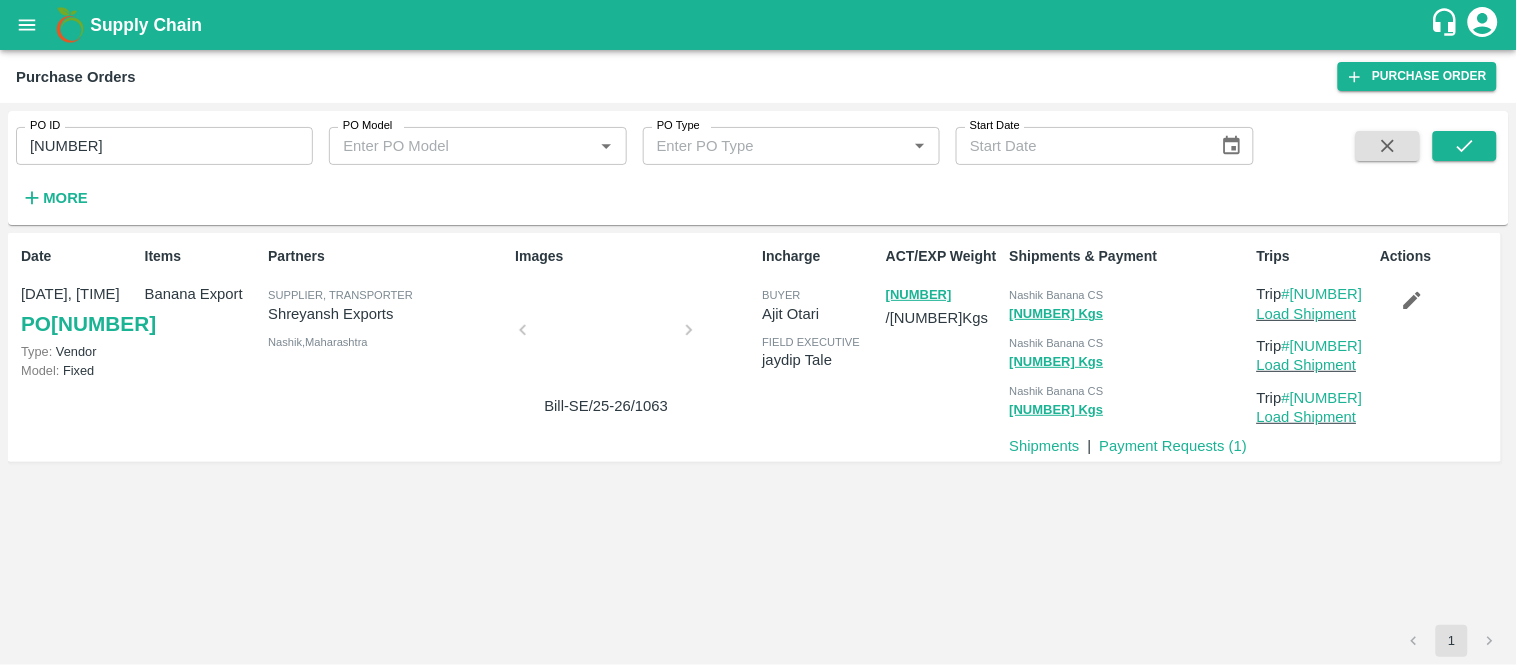 click on "Nashik Banana CS" at bounding box center [1057, 295] 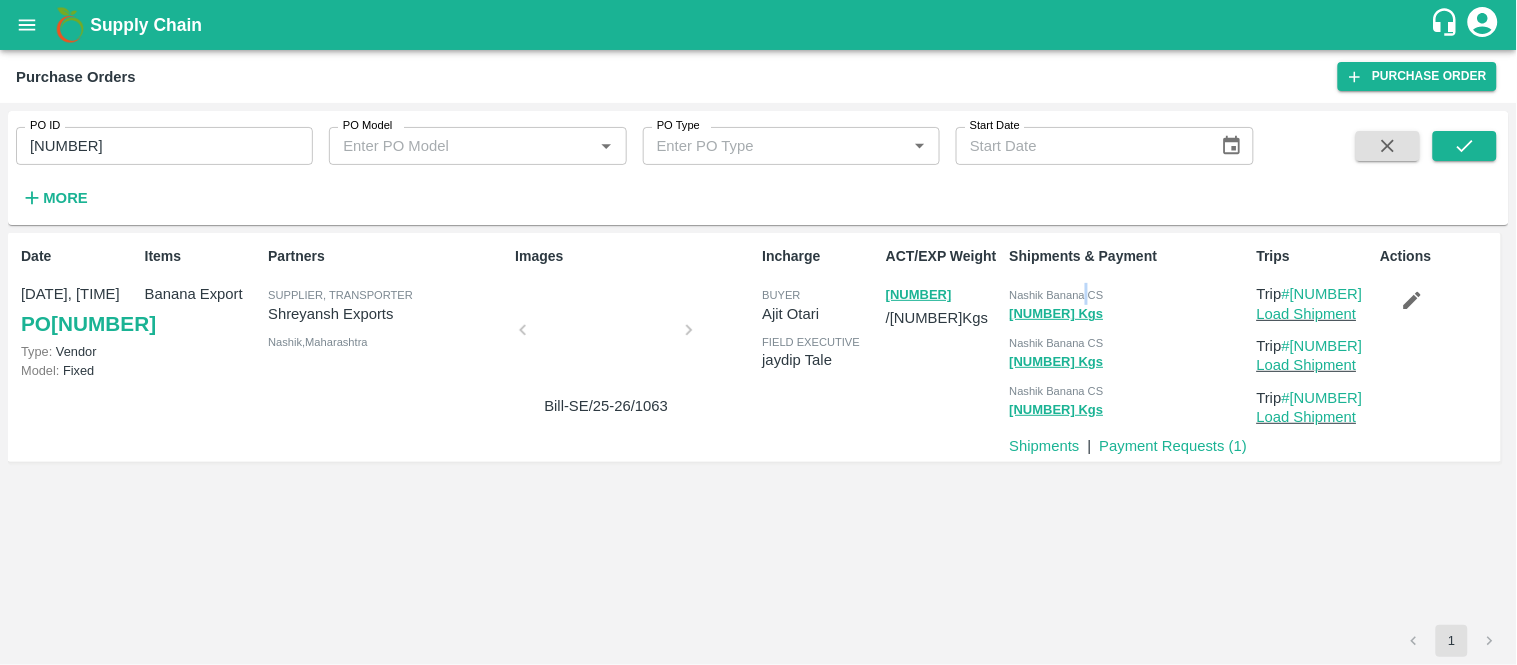 click on "Nashik Banana CS" at bounding box center [1057, 295] 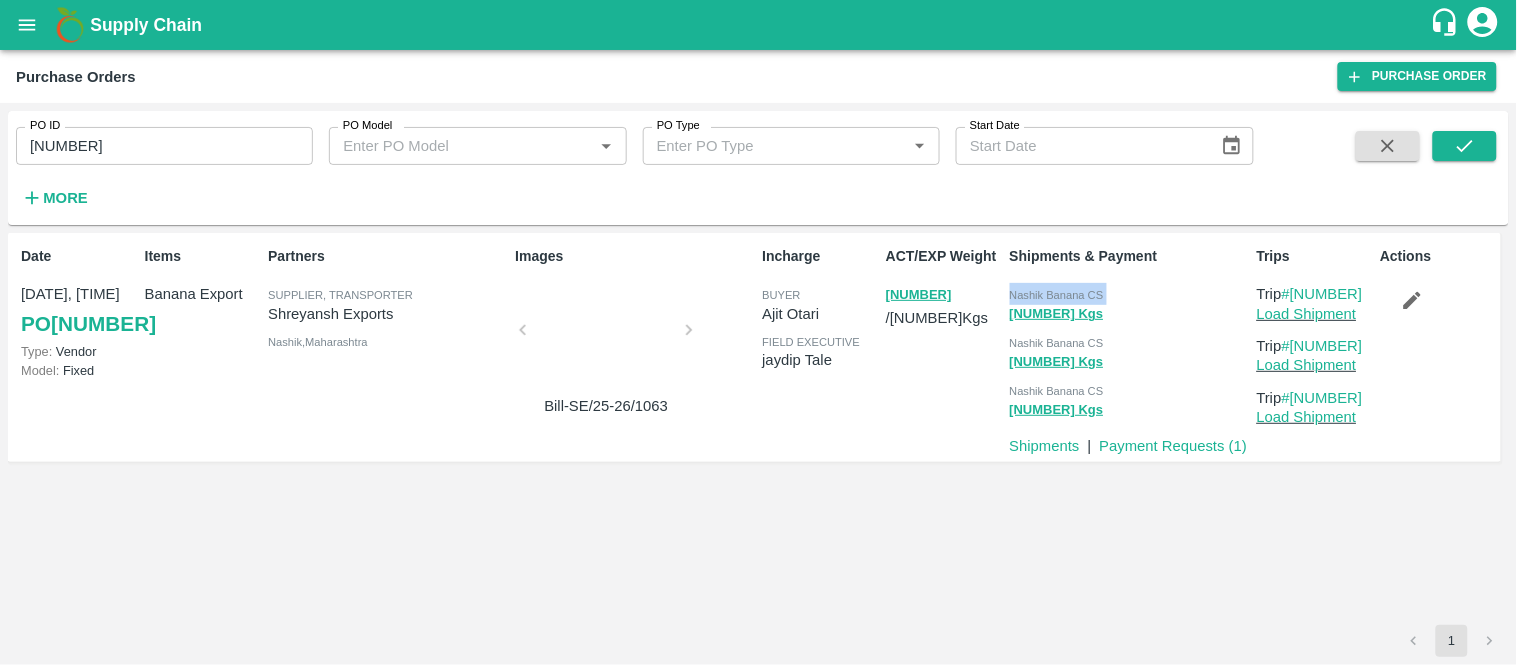 click on "Nashik Banana CS" at bounding box center (1057, 295) 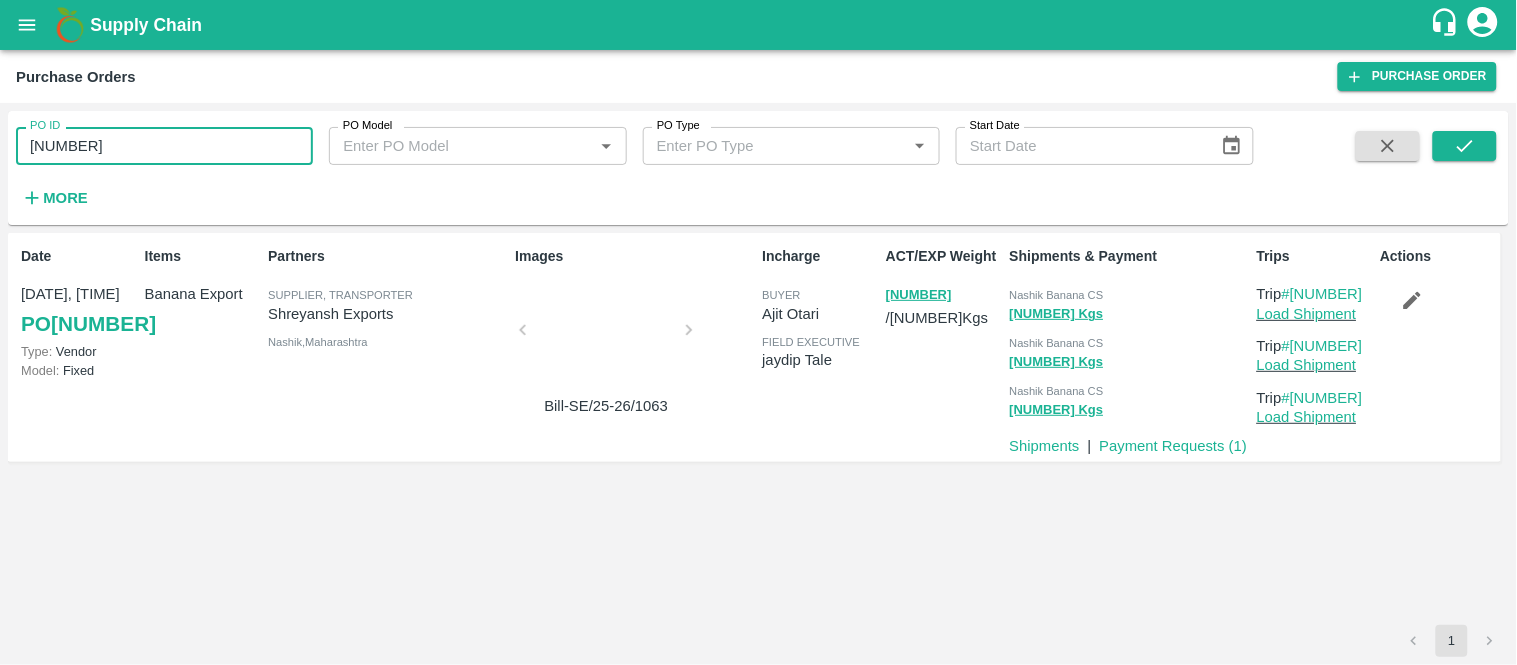 click on "[NUMBER]" at bounding box center (164, 146) 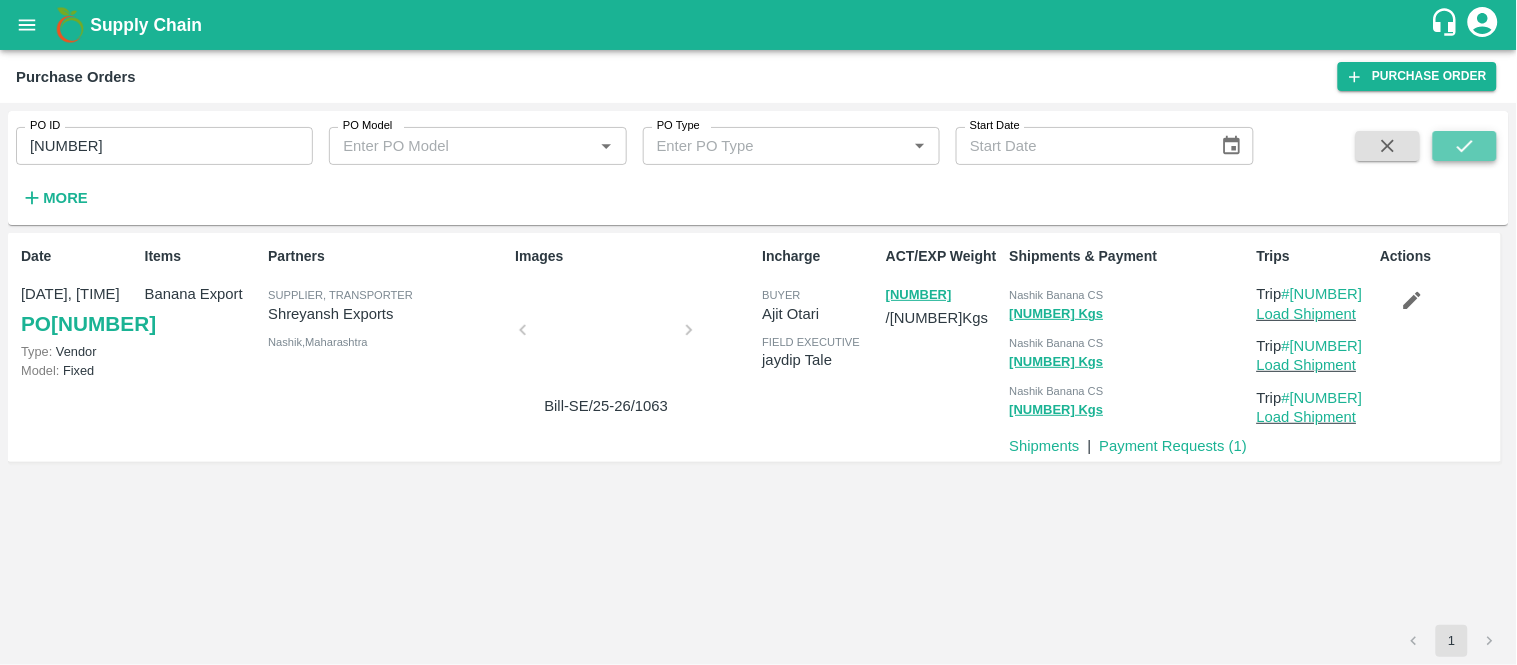 click at bounding box center (1465, 146) 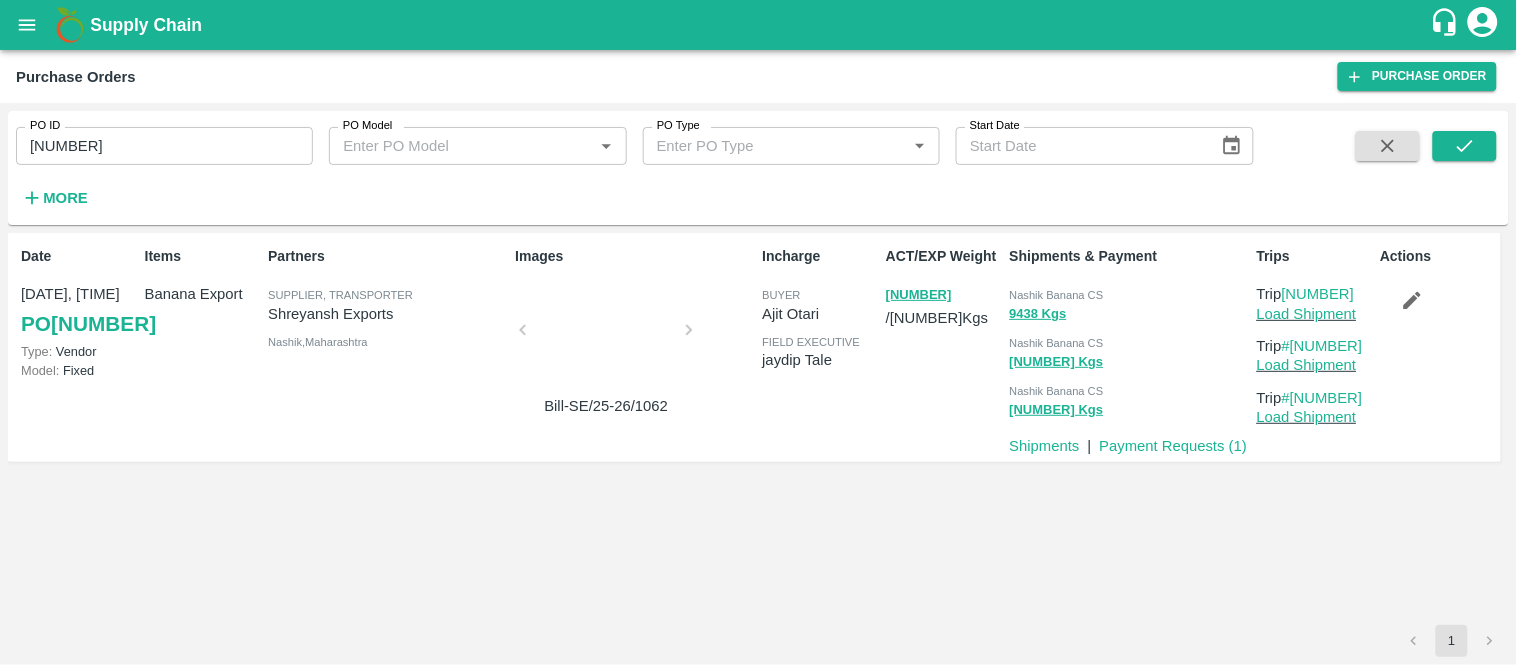 click on "Nashik Banana CS" at bounding box center [1057, 295] 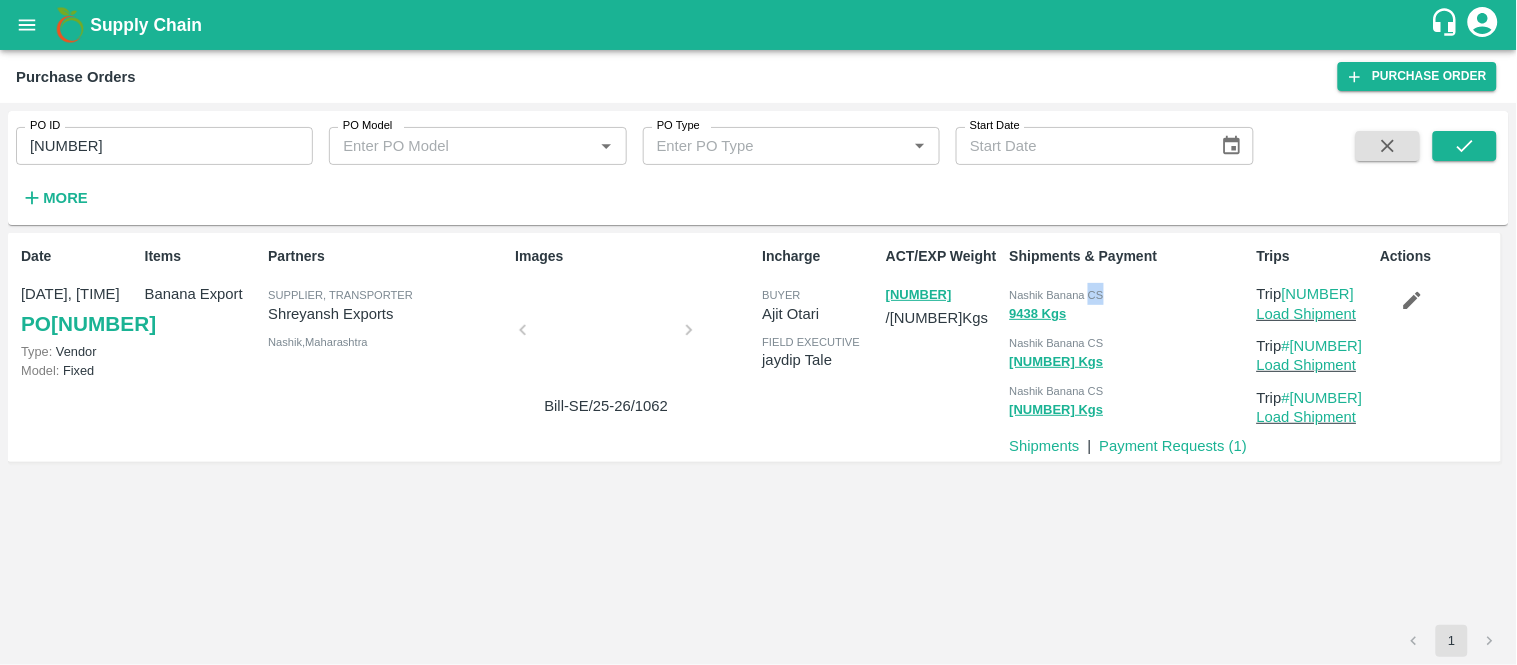 click on "Nashik Banana CS" at bounding box center [1057, 295] 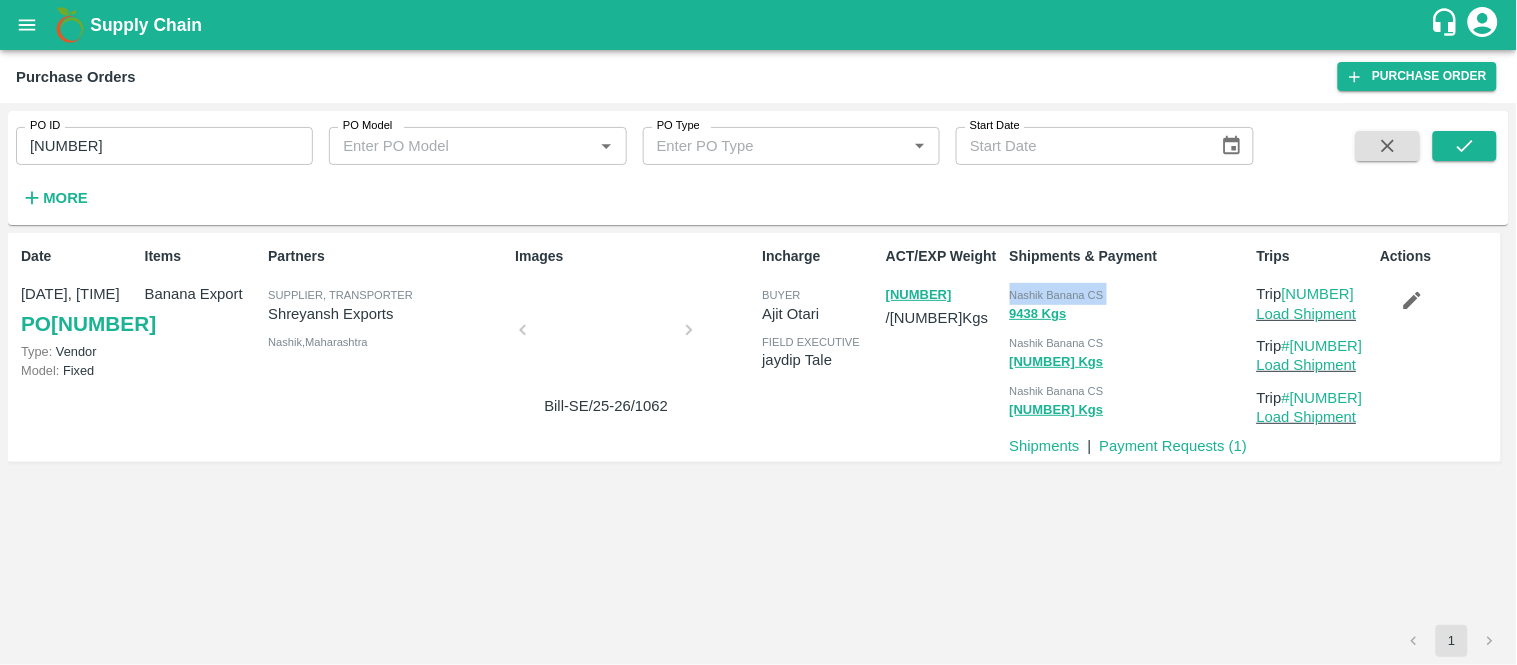 click on "Nashik Banana CS" at bounding box center (1057, 295) 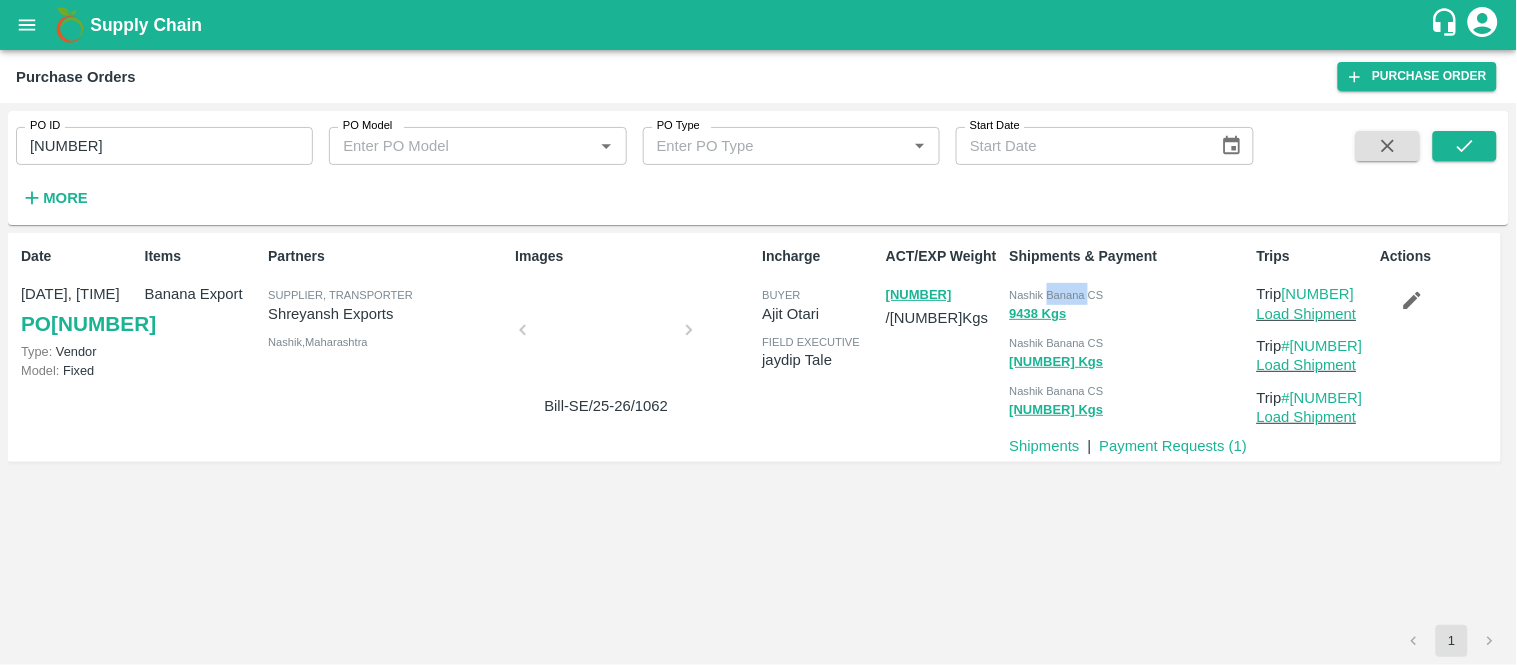 click on "Nashik Banana CS" at bounding box center [1057, 295] 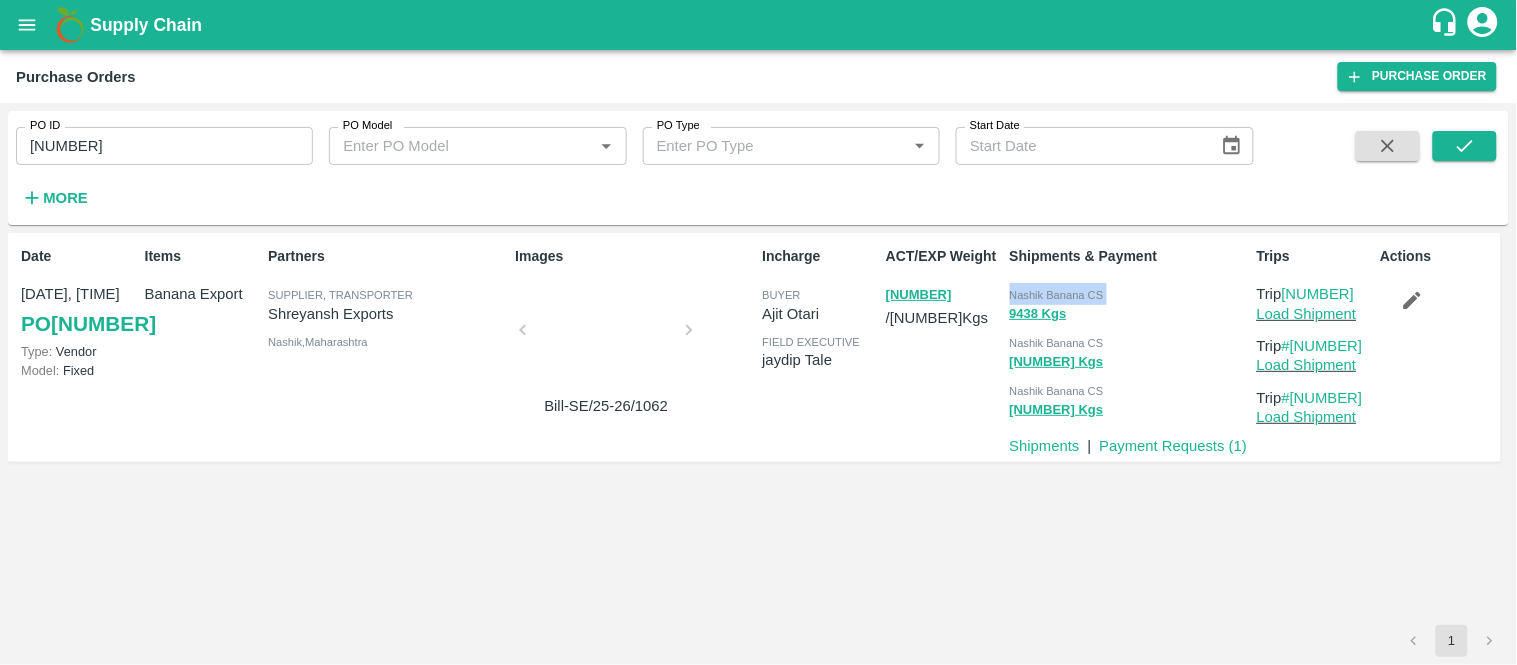 click on "Nashik Banana CS" at bounding box center (1057, 295) 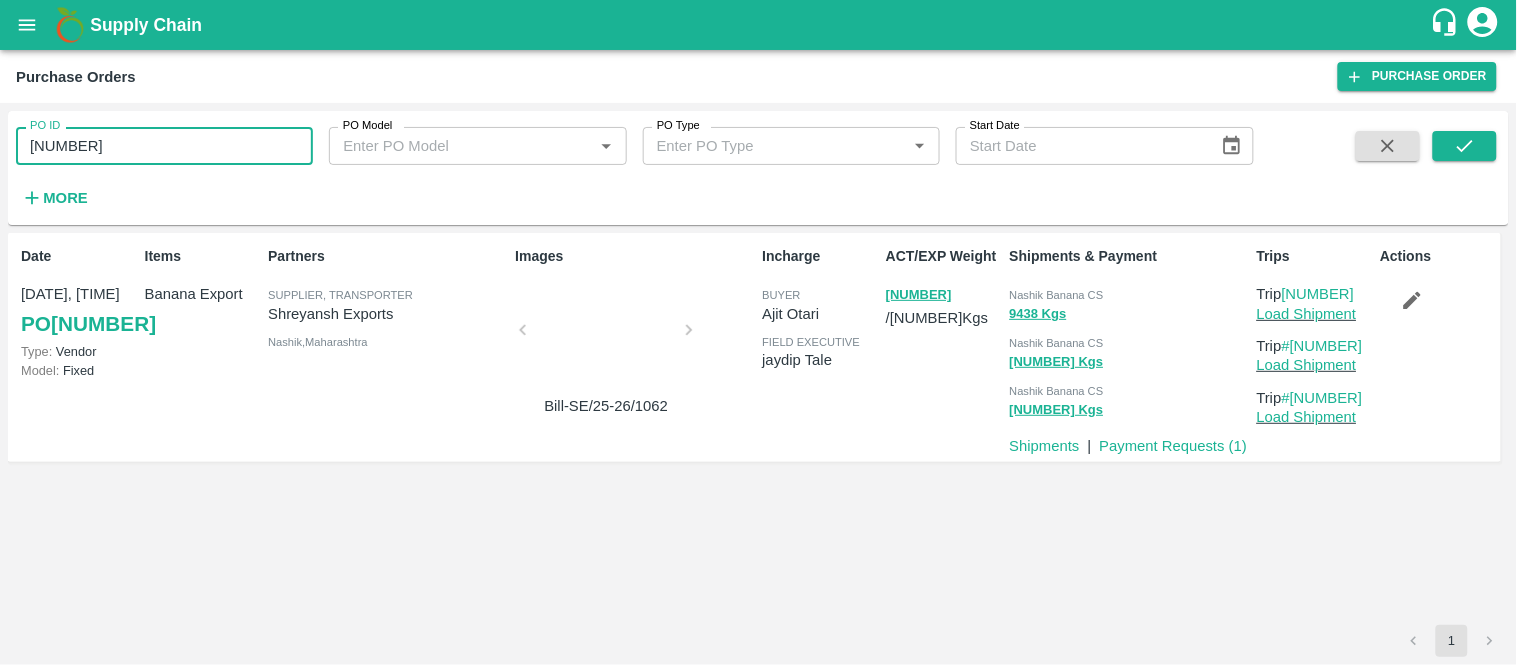 click on "[NUMBER]" at bounding box center [164, 146] 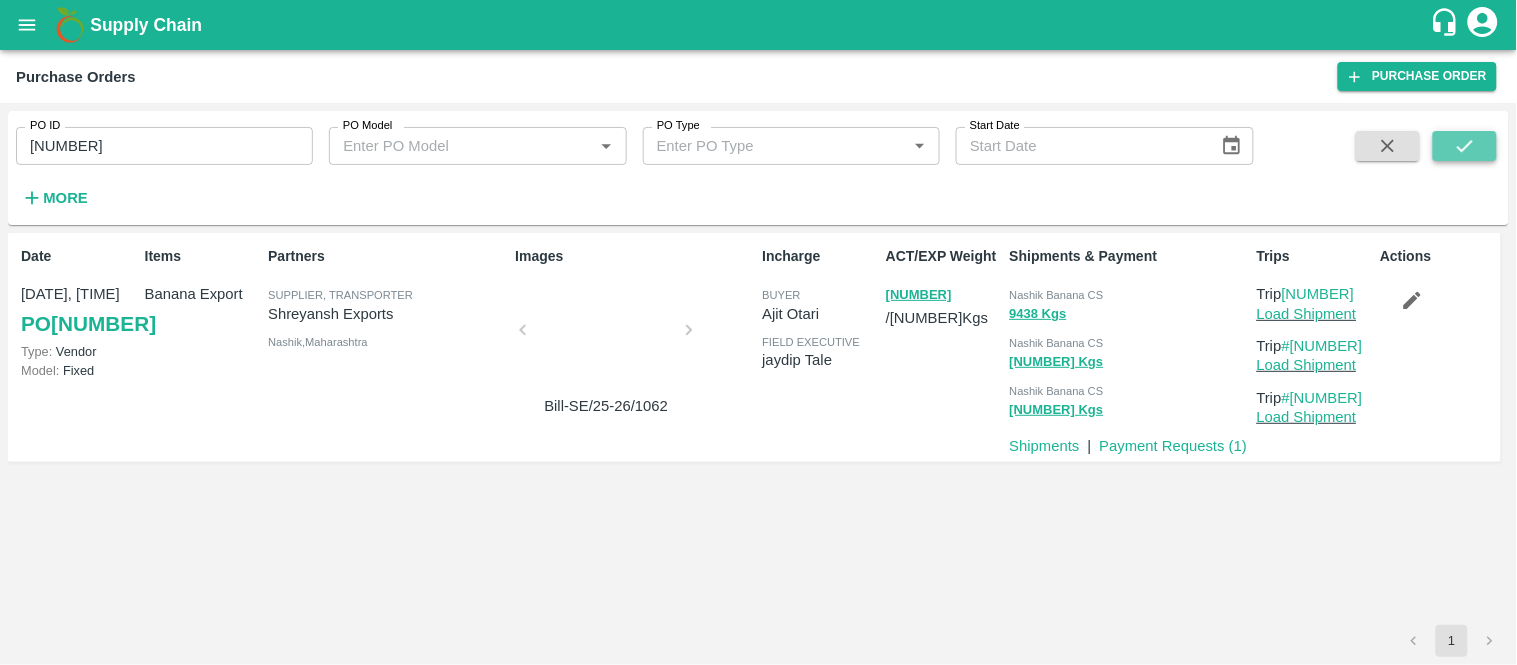 click 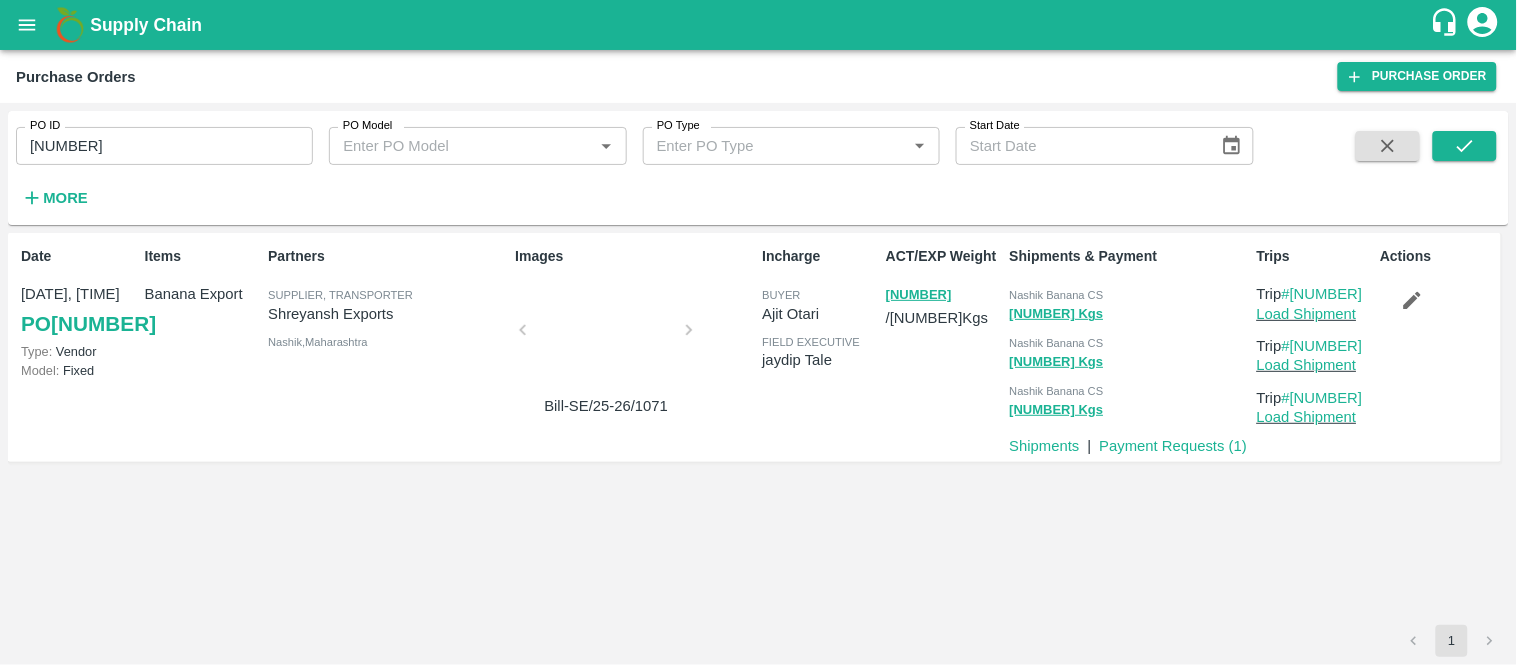click on "Nashik Banana CS" at bounding box center (1129, 294) 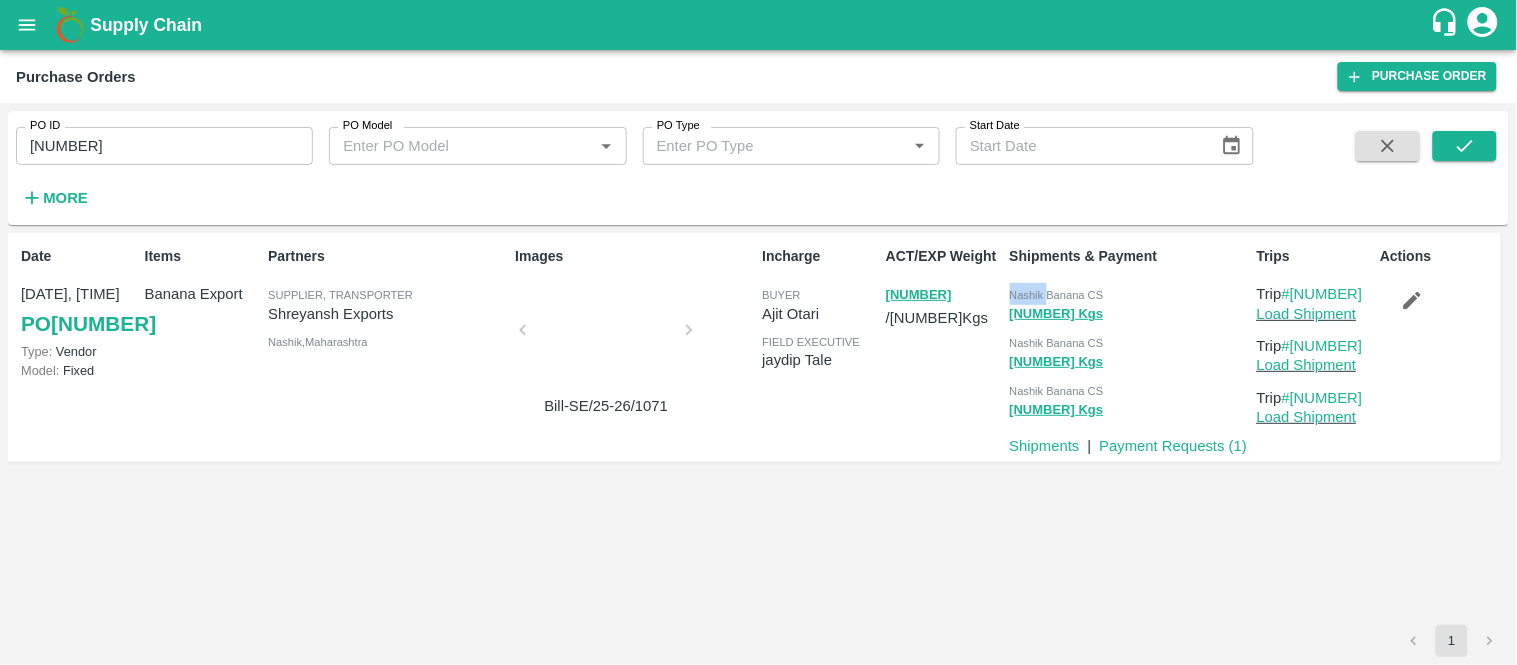 click on "Nashik Banana CS" at bounding box center [1129, 294] 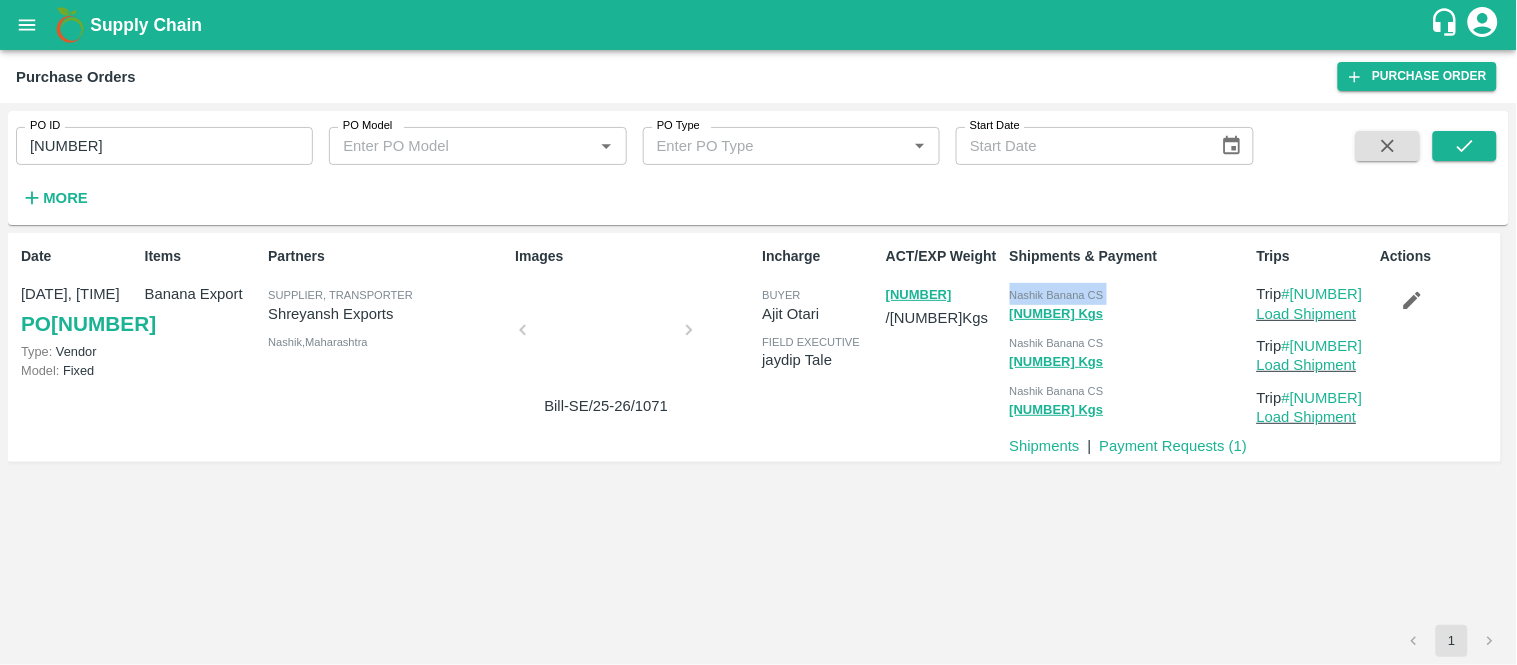 click on "Nashik Banana CS" at bounding box center (1129, 294) 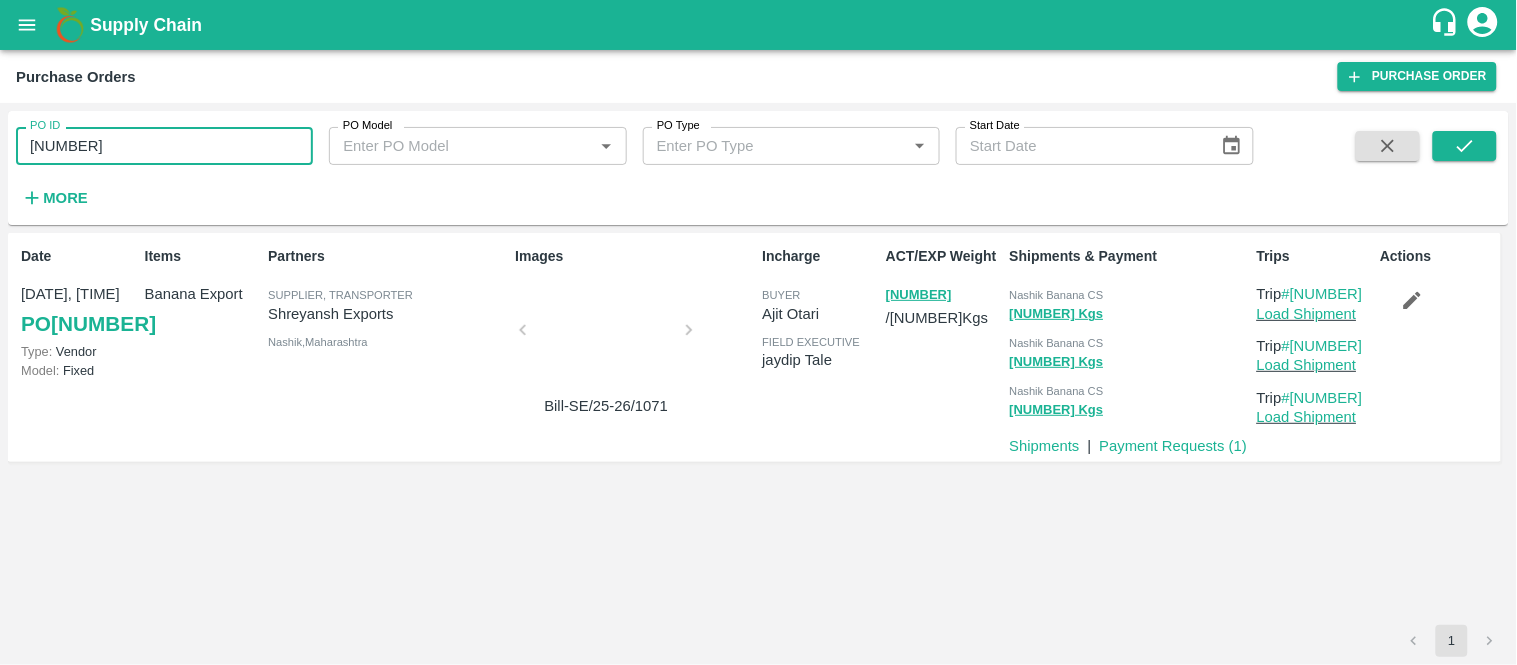 click on "[NUMBER]" at bounding box center (164, 146) 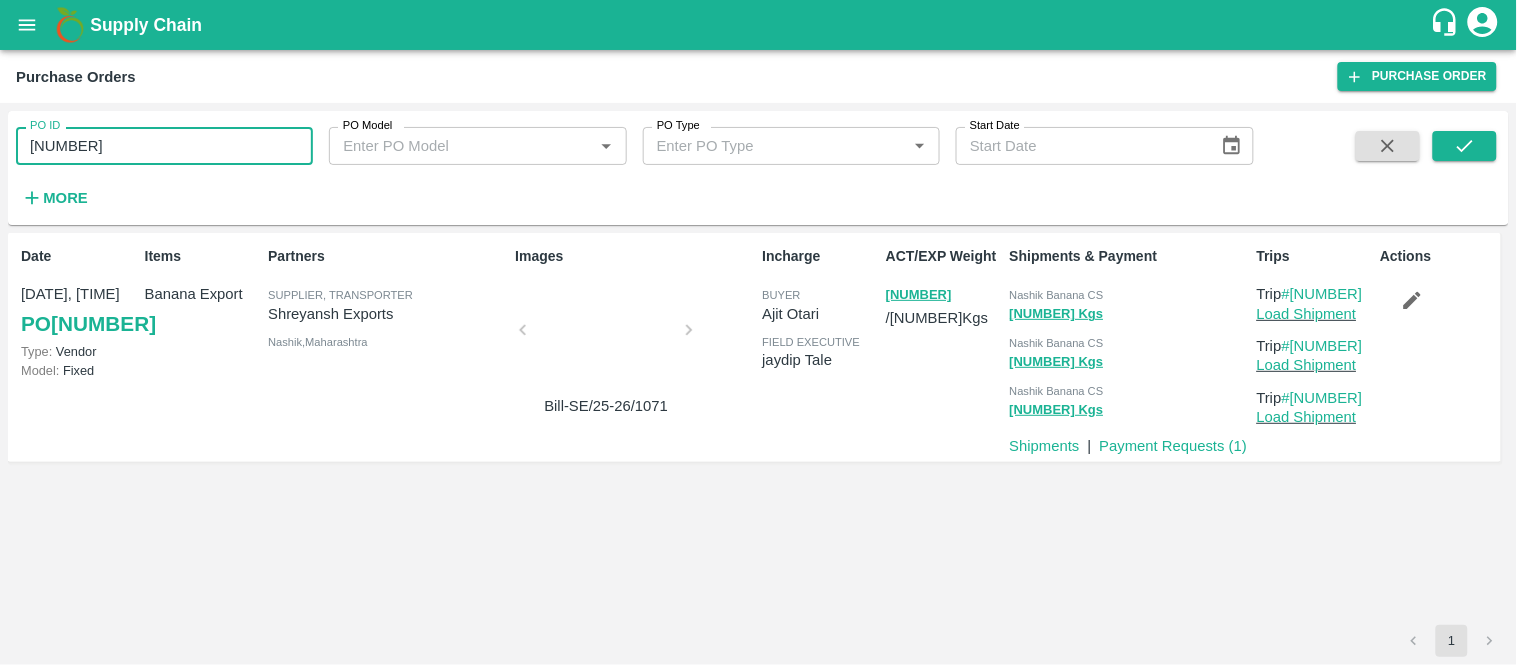 click on "[NUMBER]" at bounding box center (164, 146) 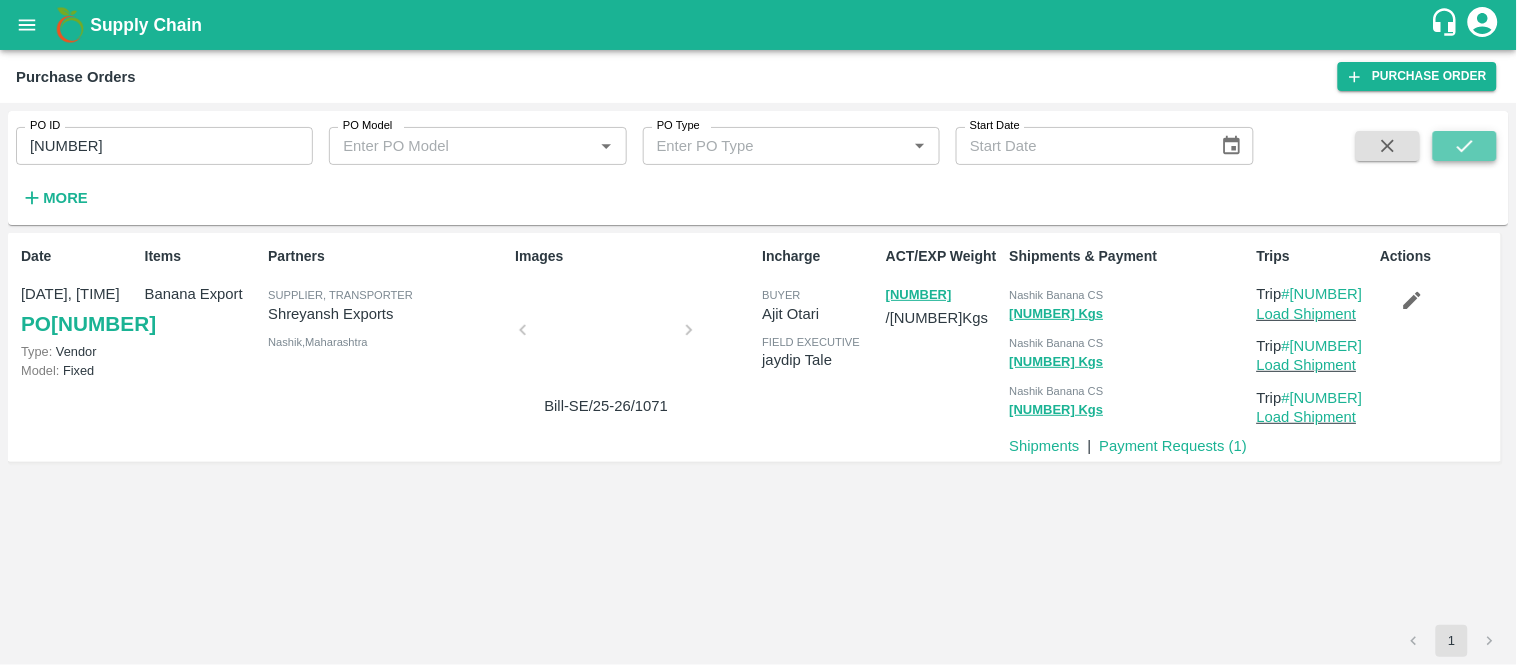 click at bounding box center [1465, 146] 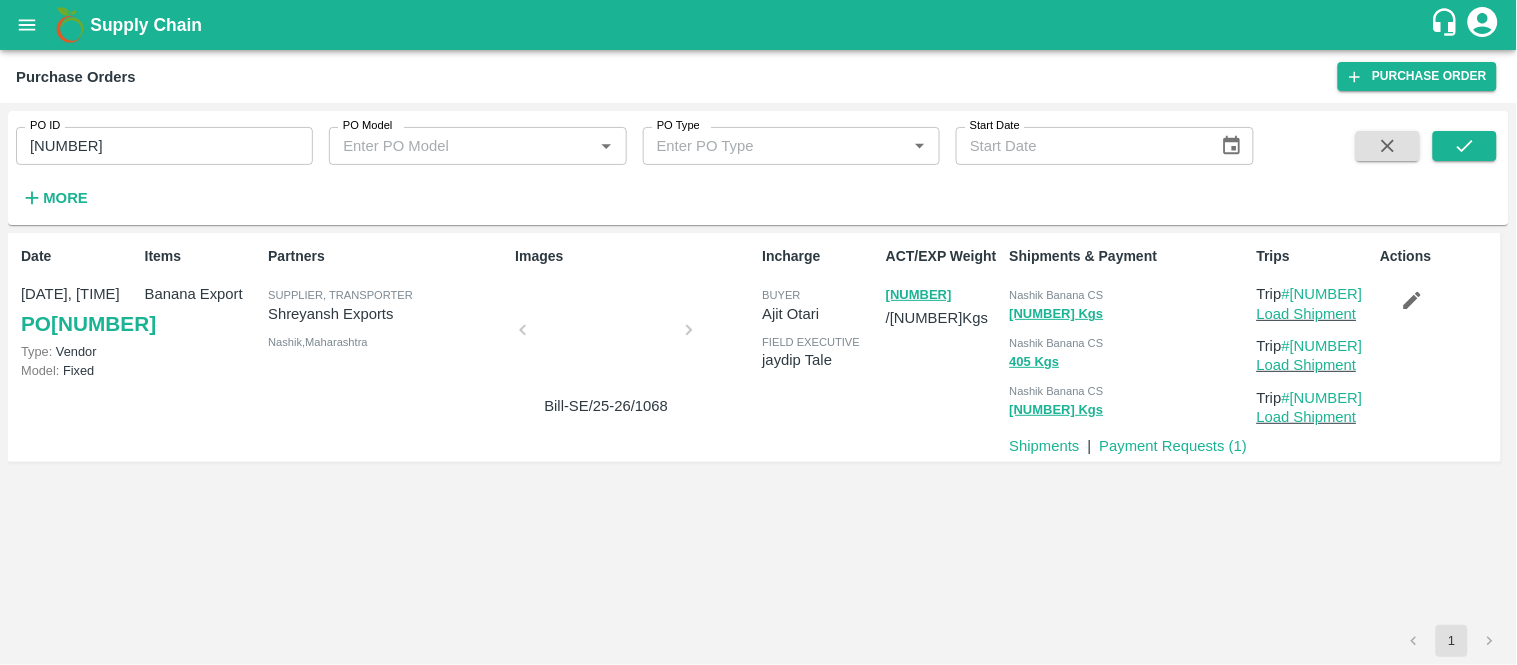 click on "Nashik Banana CS" at bounding box center [1057, 295] 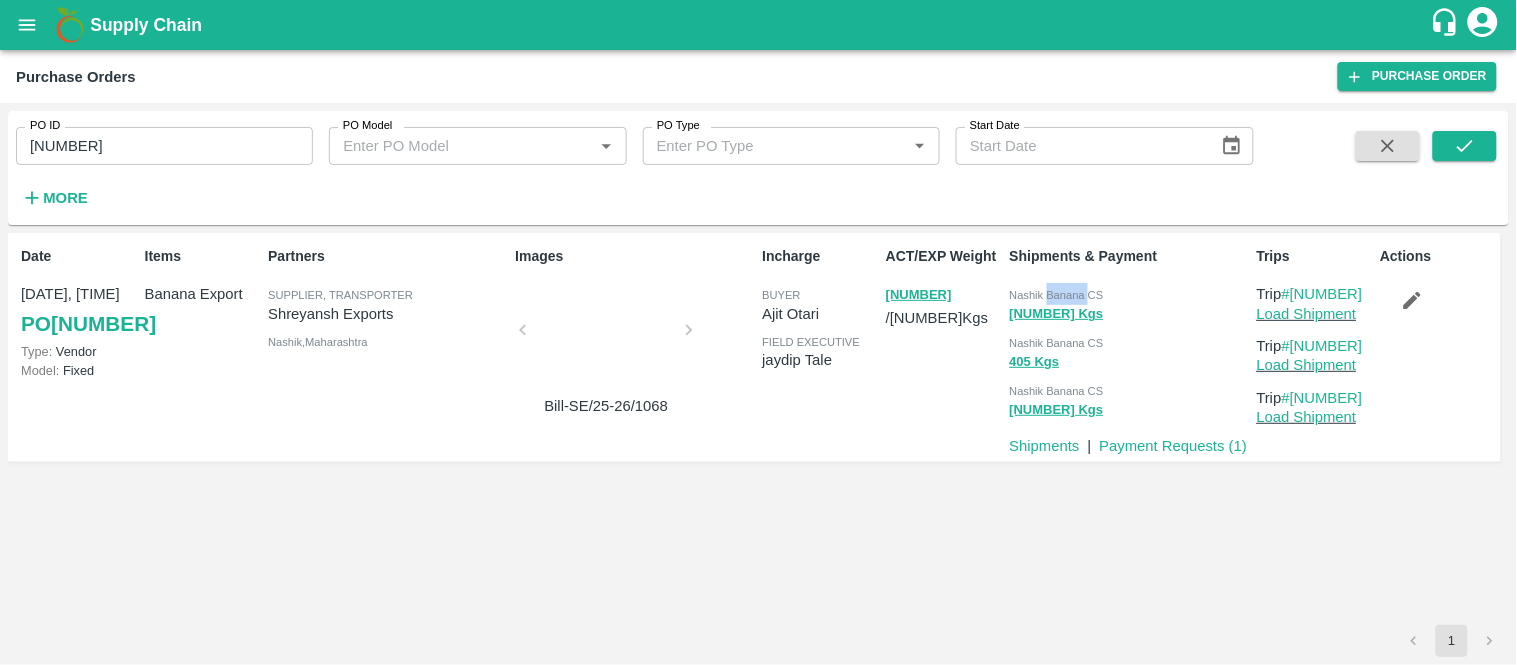 click on "Nashik Banana CS" at bounding box center [1057, 295] 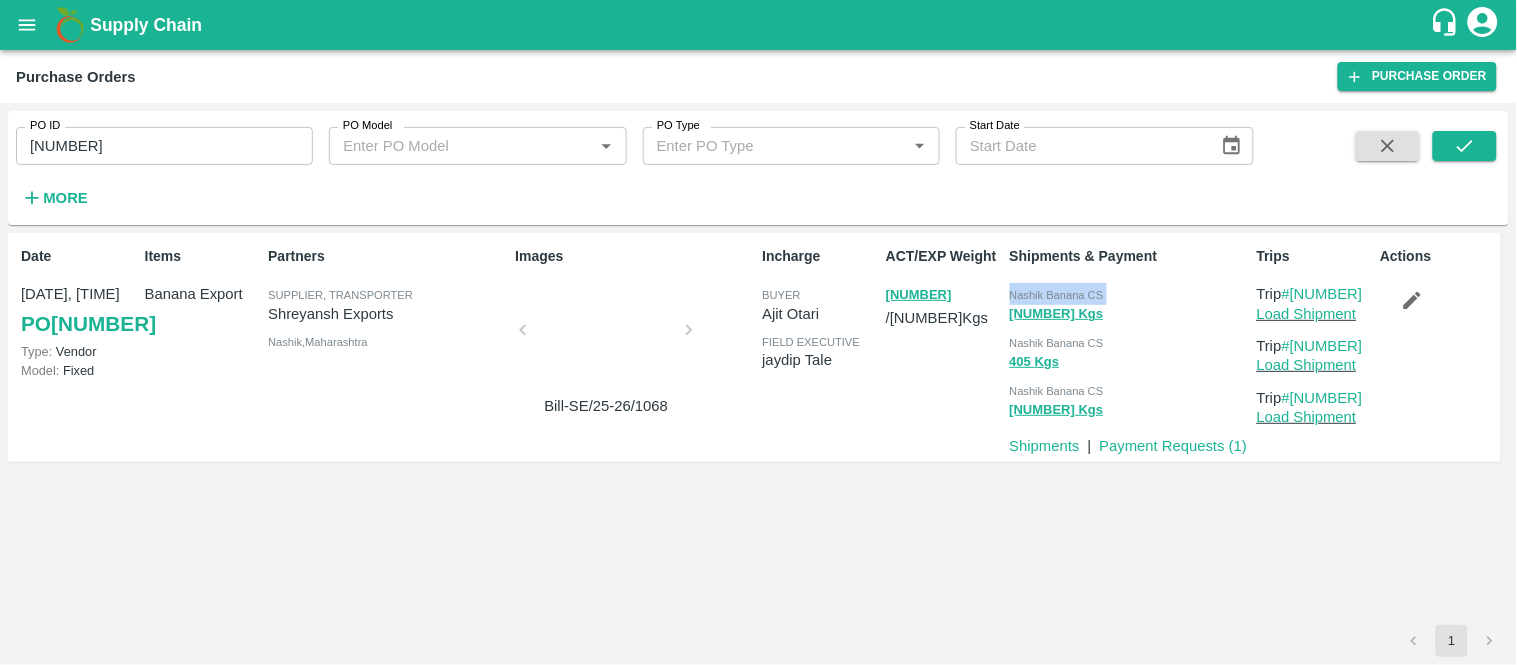 click on "Nashik Banana CS" at bounding box center [1057, 295] 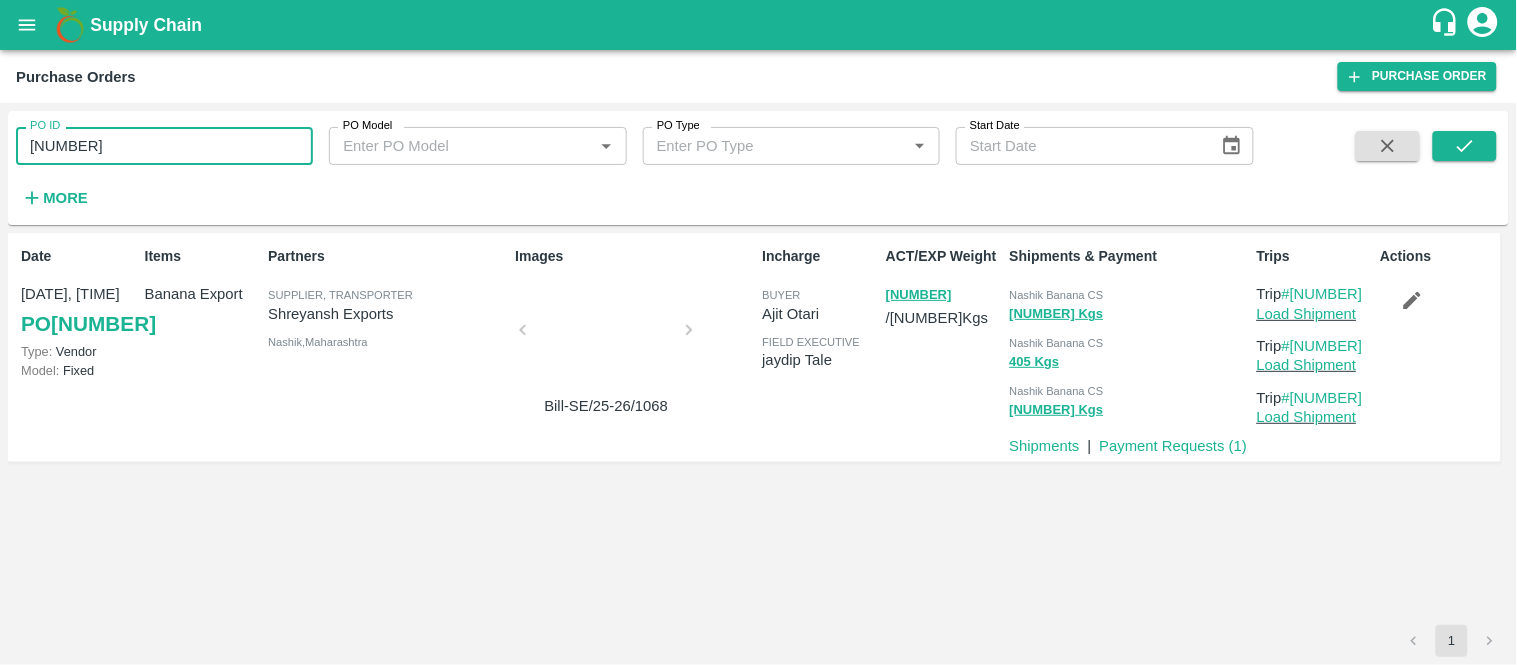 click on "[NUMBER]" at bounding box center [164, 146] 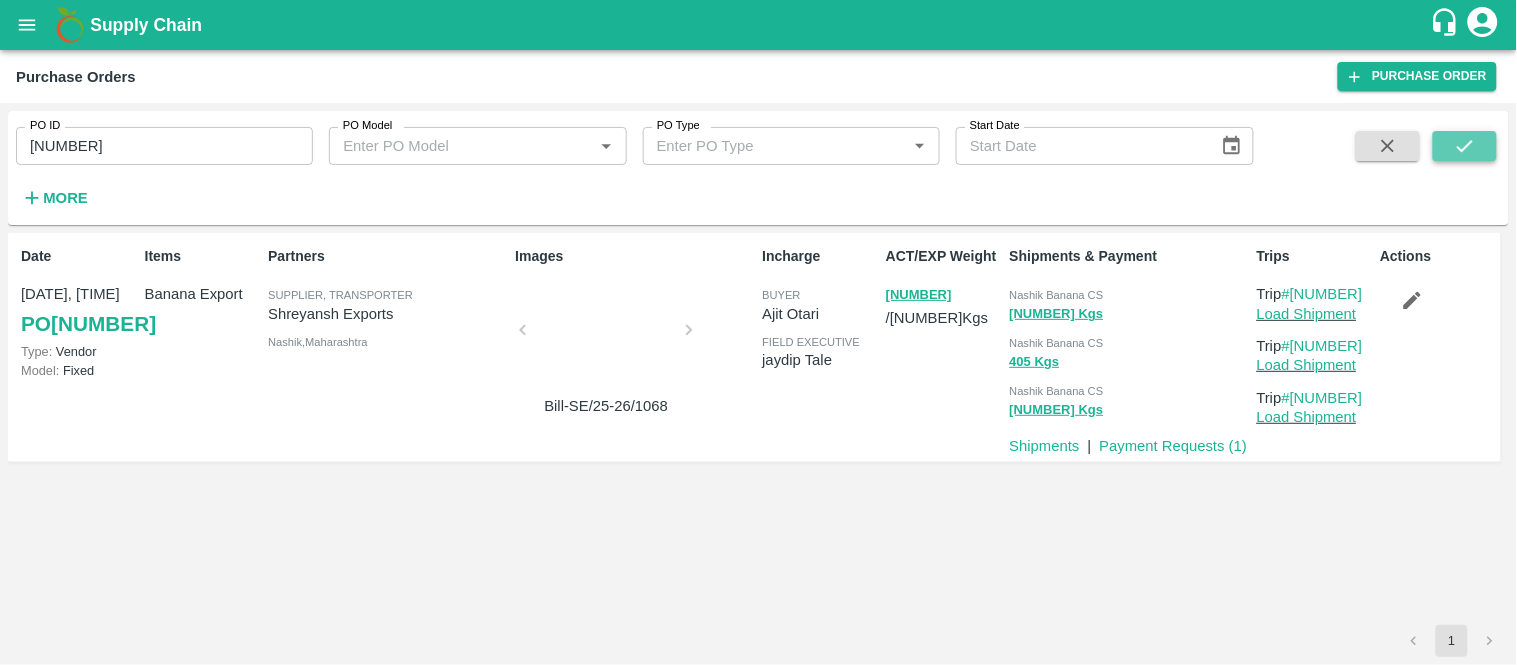 click 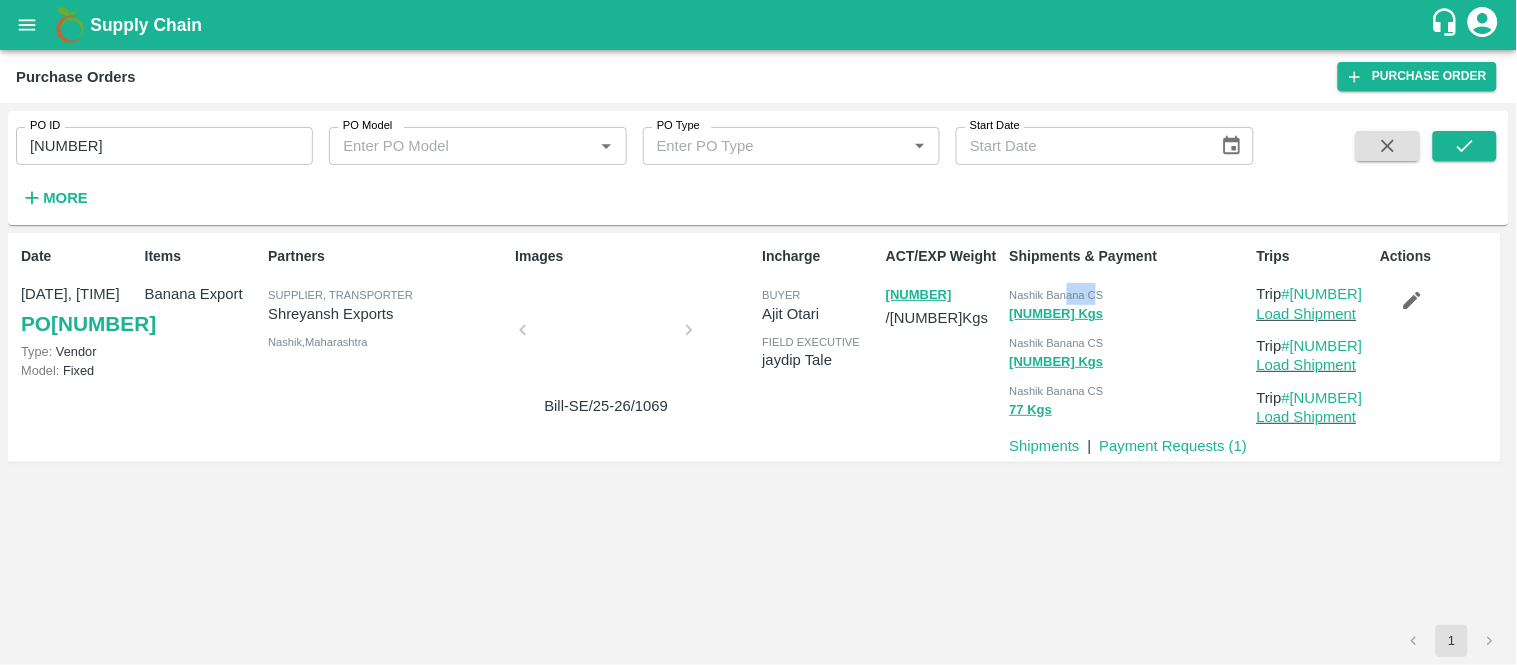 drag, startPoint x: 1067, startPoint y: 301, endPoint x: 1091, endPoint y: 298, distance: 24.186773 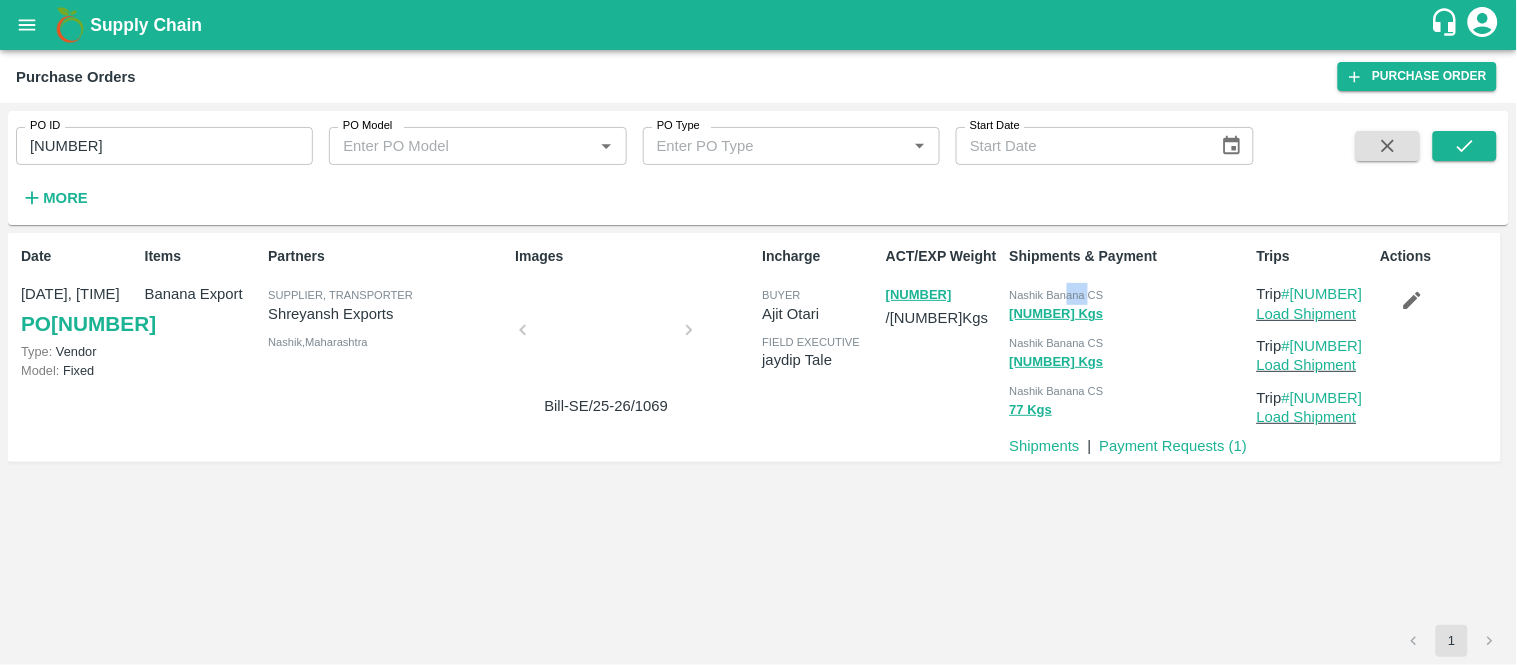 click on "Nashik Banana CS" at bounding box center [1057, 295] 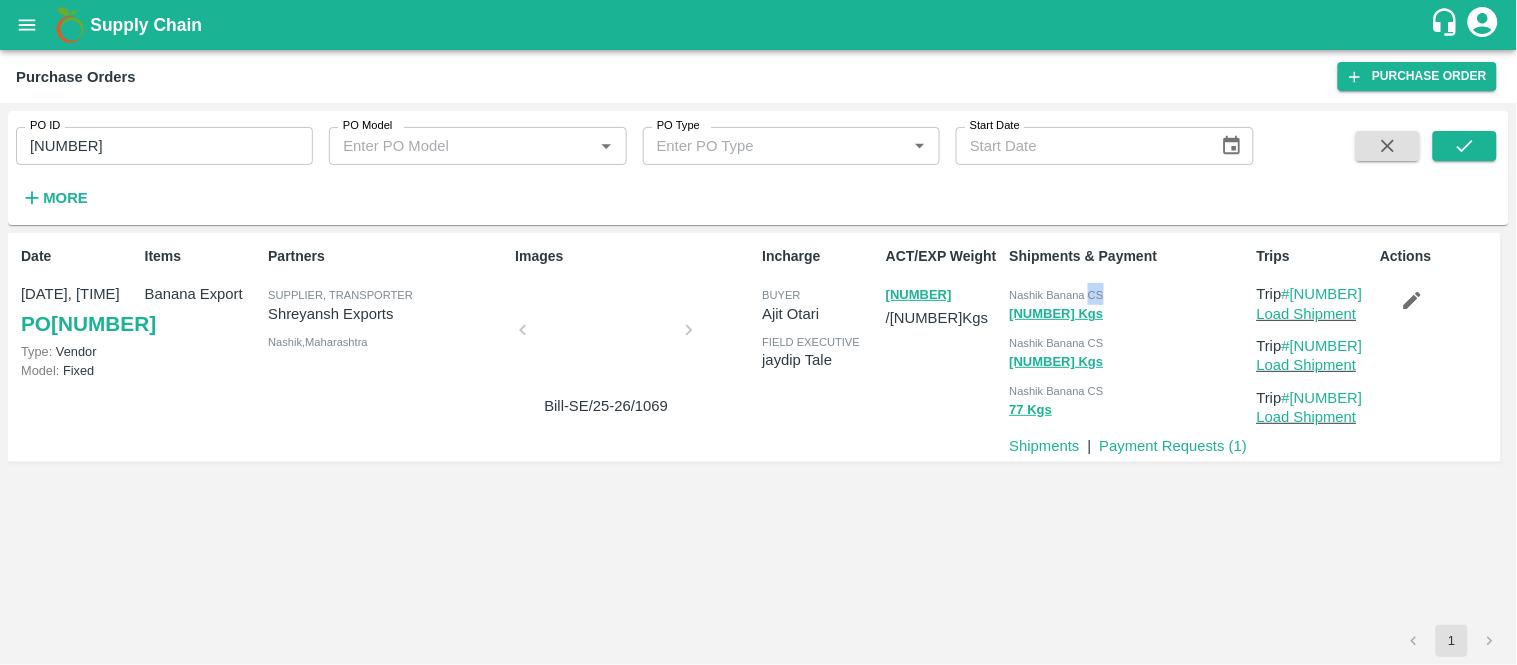 click on "Nashik Banana CS" at bounding box center [1057, 295] 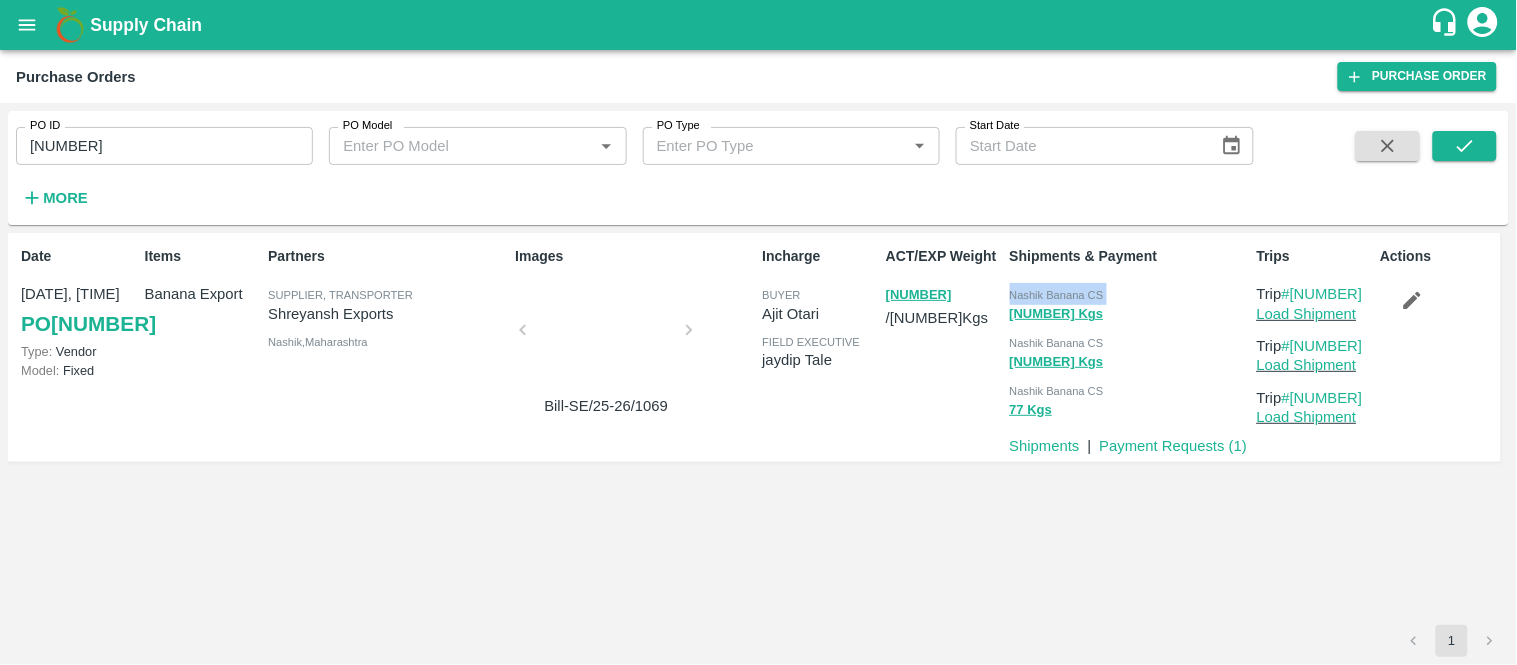 click on "Nashik Banana CS" at bounding box center (1057, 295) 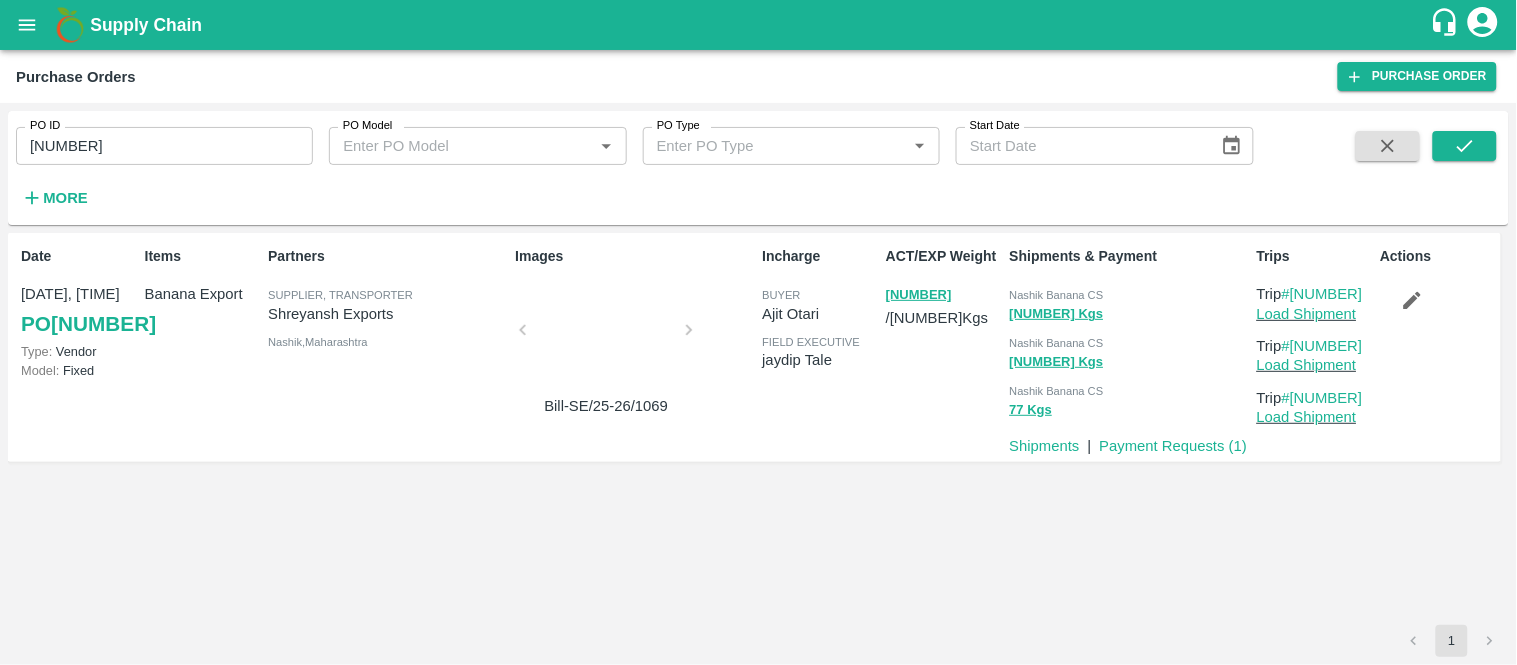 click on "[NUMBER]" at bounding box center (164, 146) 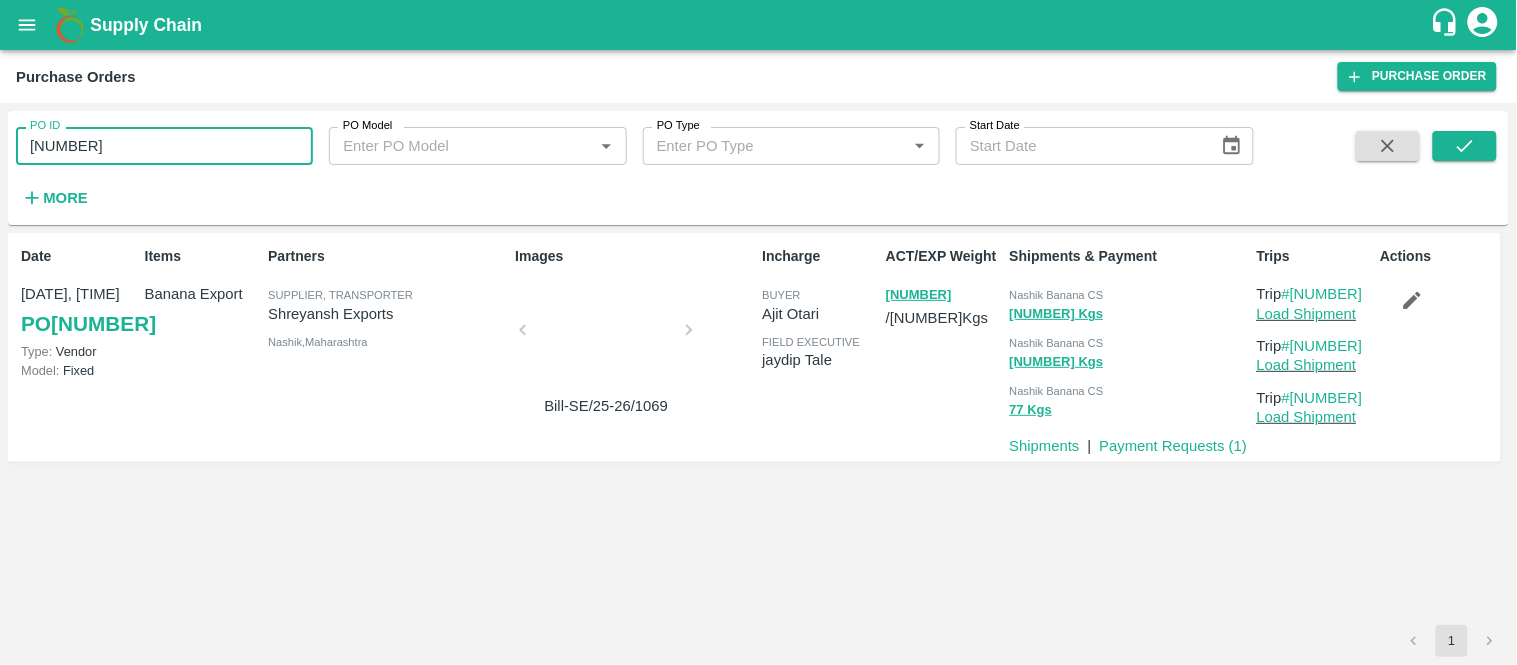 click on "[NUMBER]" at bounding box center (164, 146) 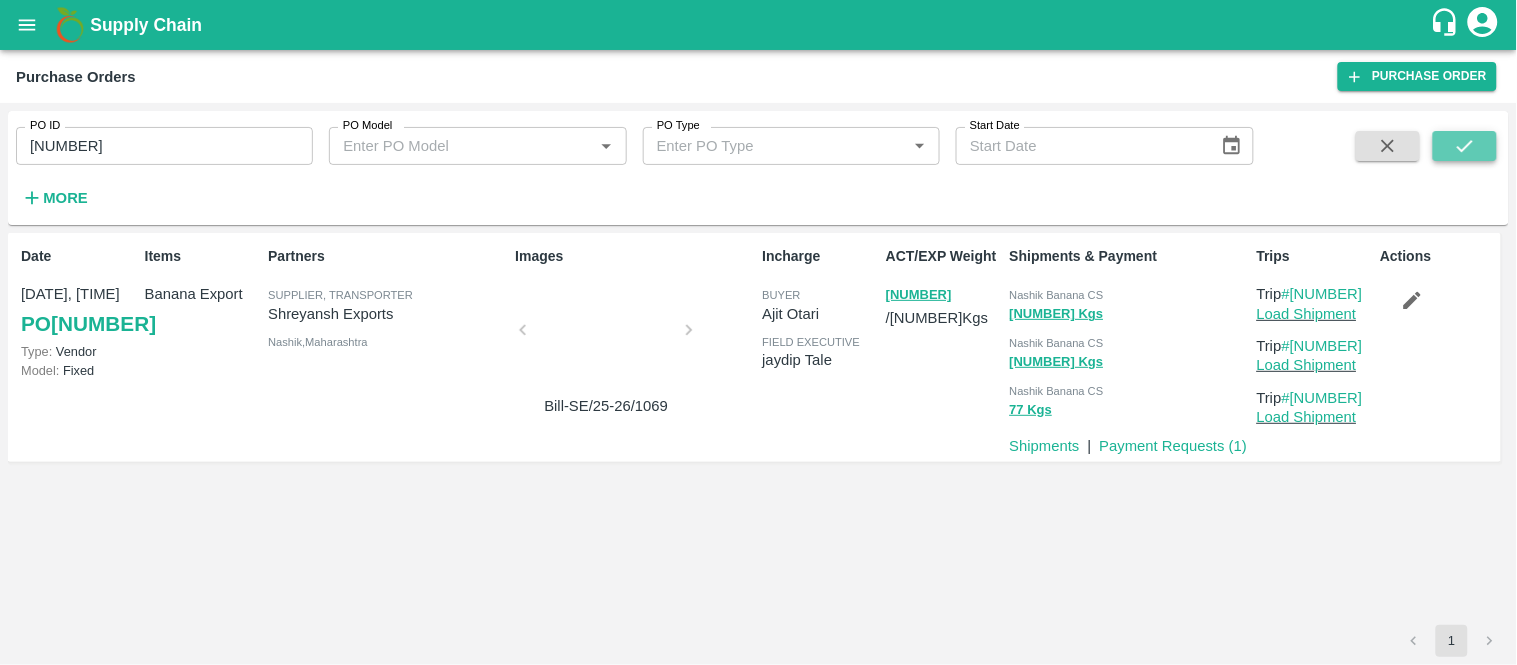 click 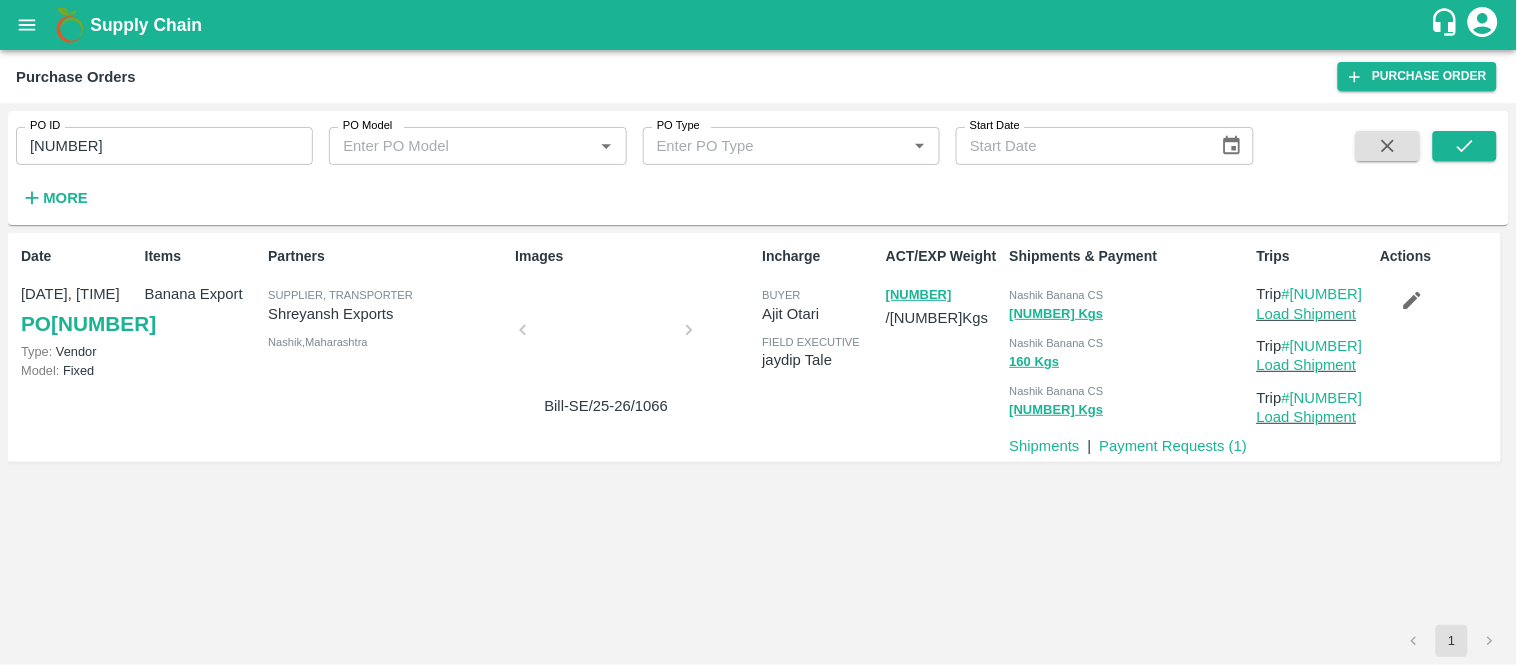 click on "Nashik Banana CS" at bounding box center [1129, 294] 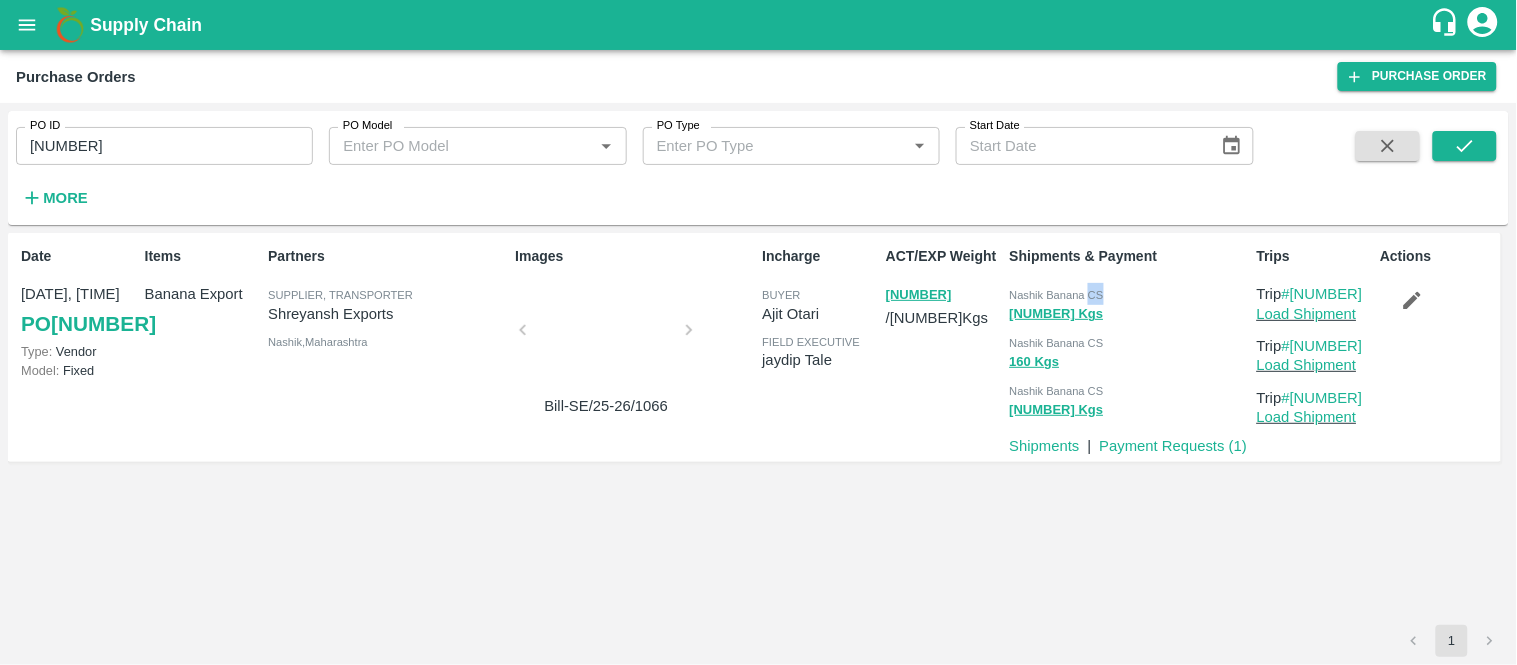 click on "Nashik Banana CS" at bounding box center (1129, 294) 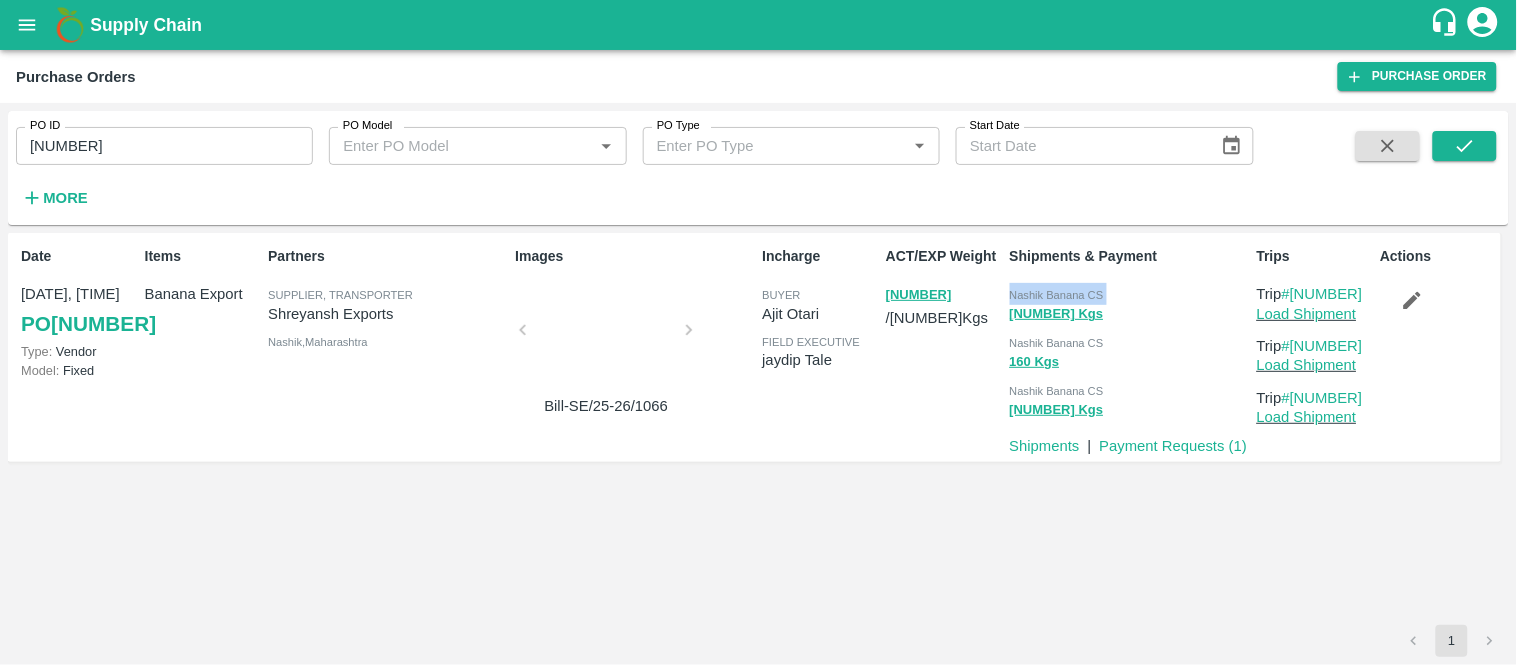 click on "Nashik Banana CS" at bounding box center (1129, 294) 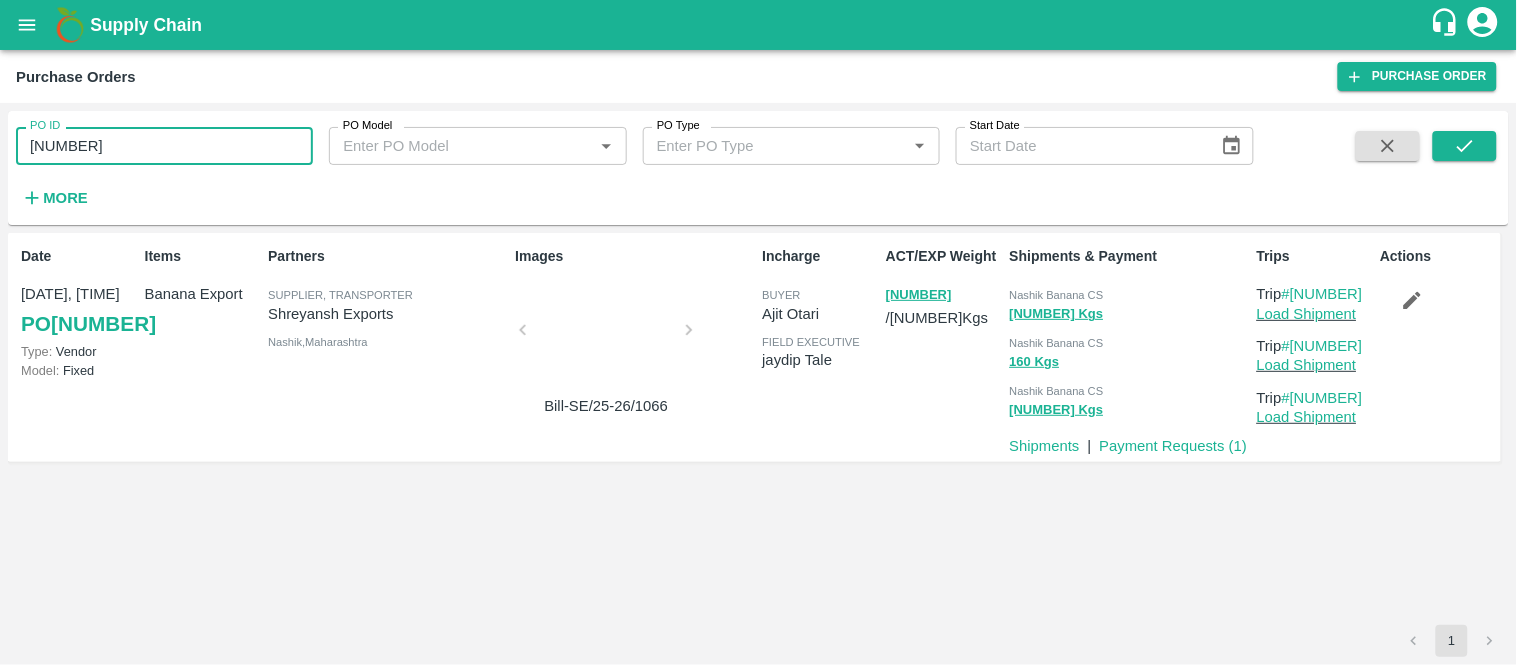 click on "[NUMBER]" at bounding box center [164, 146] 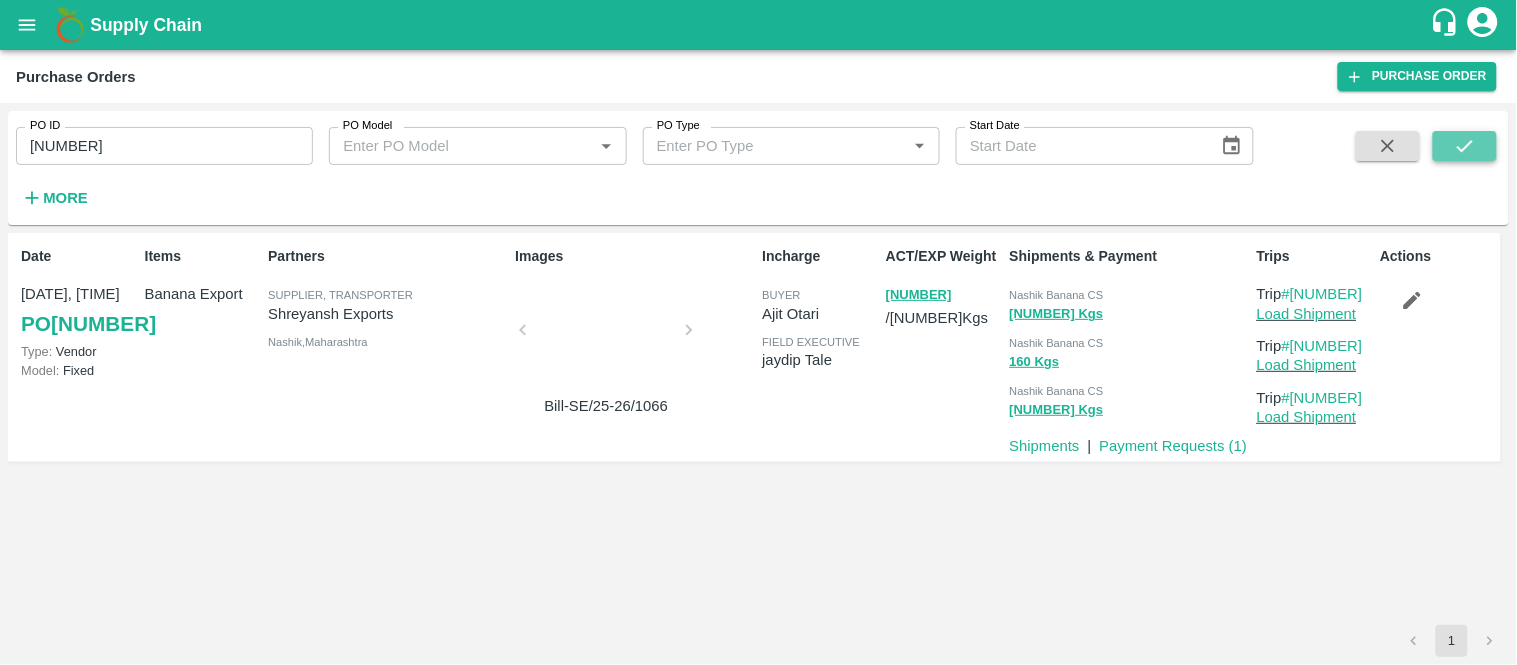 click 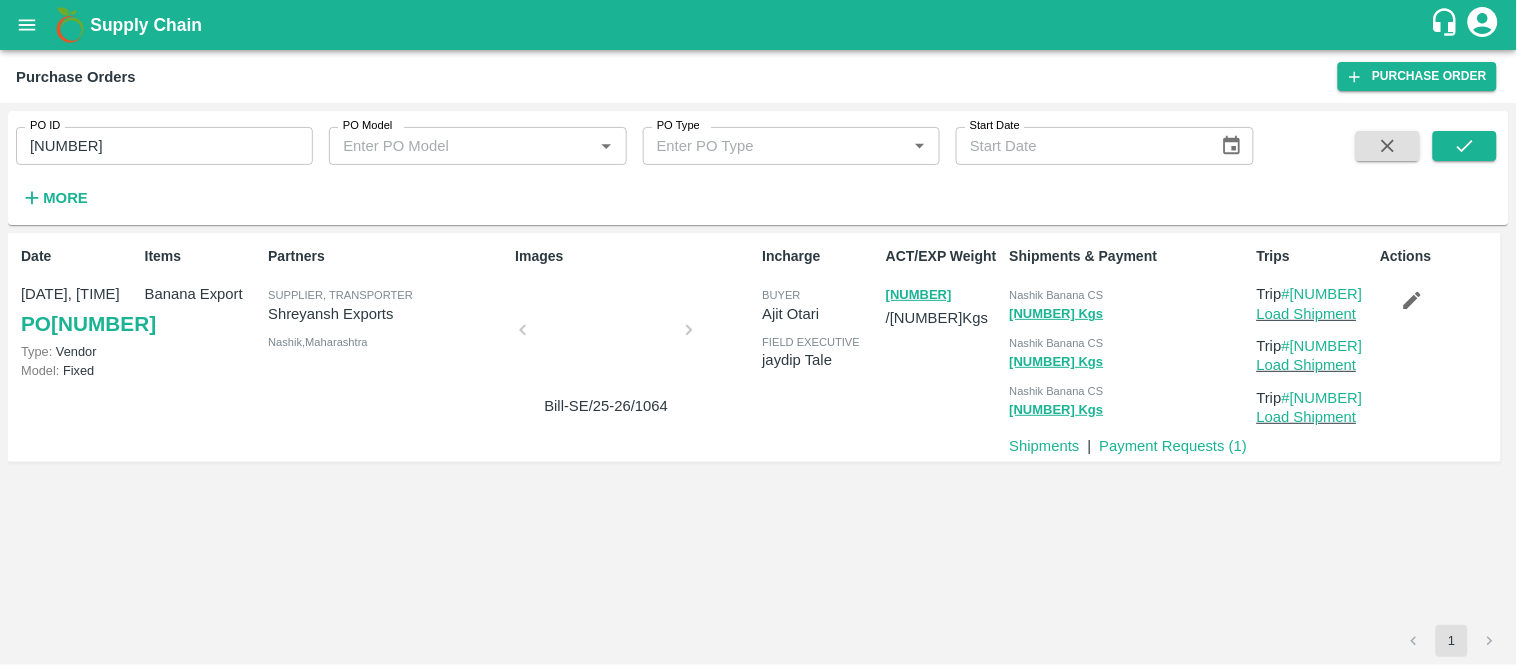 click on "Nashik Banana CS" at bounding box center [1057, 295] 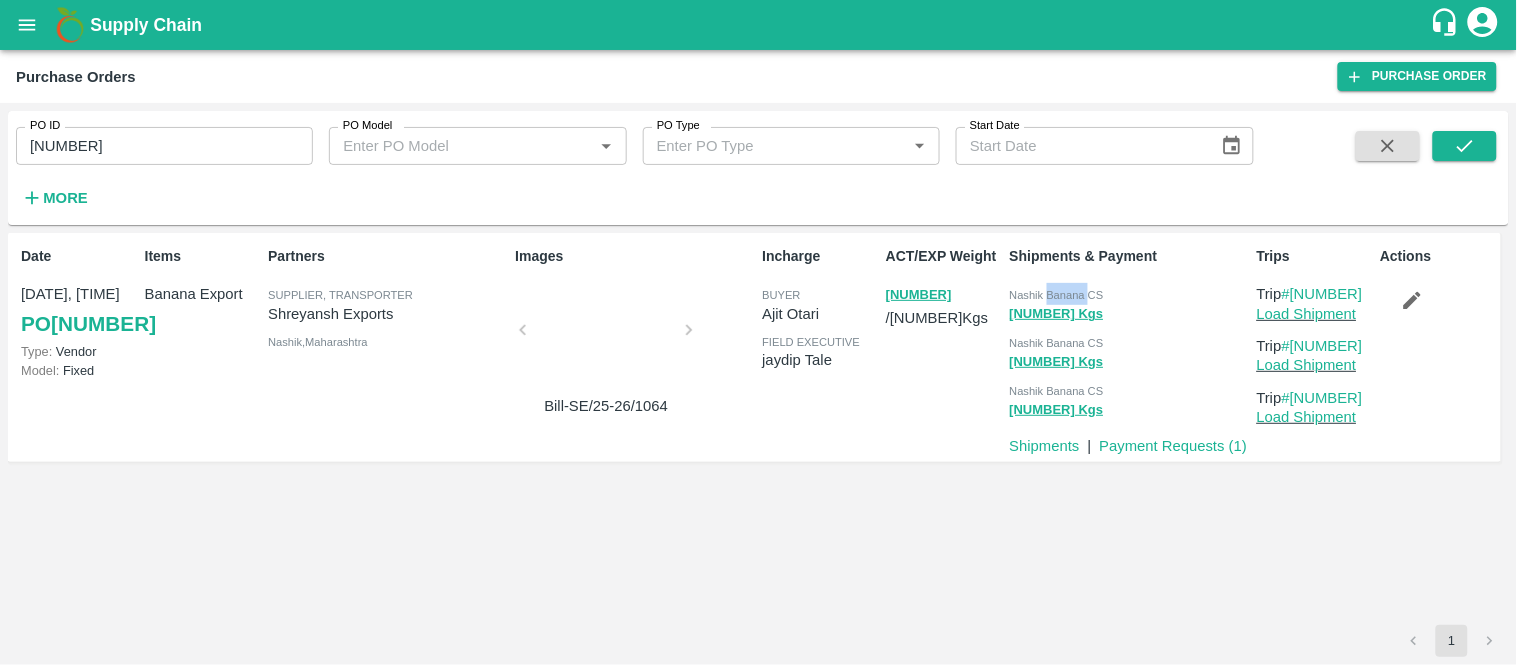 click on "Nashik Banana CS" at bounding box center (1057, 295) 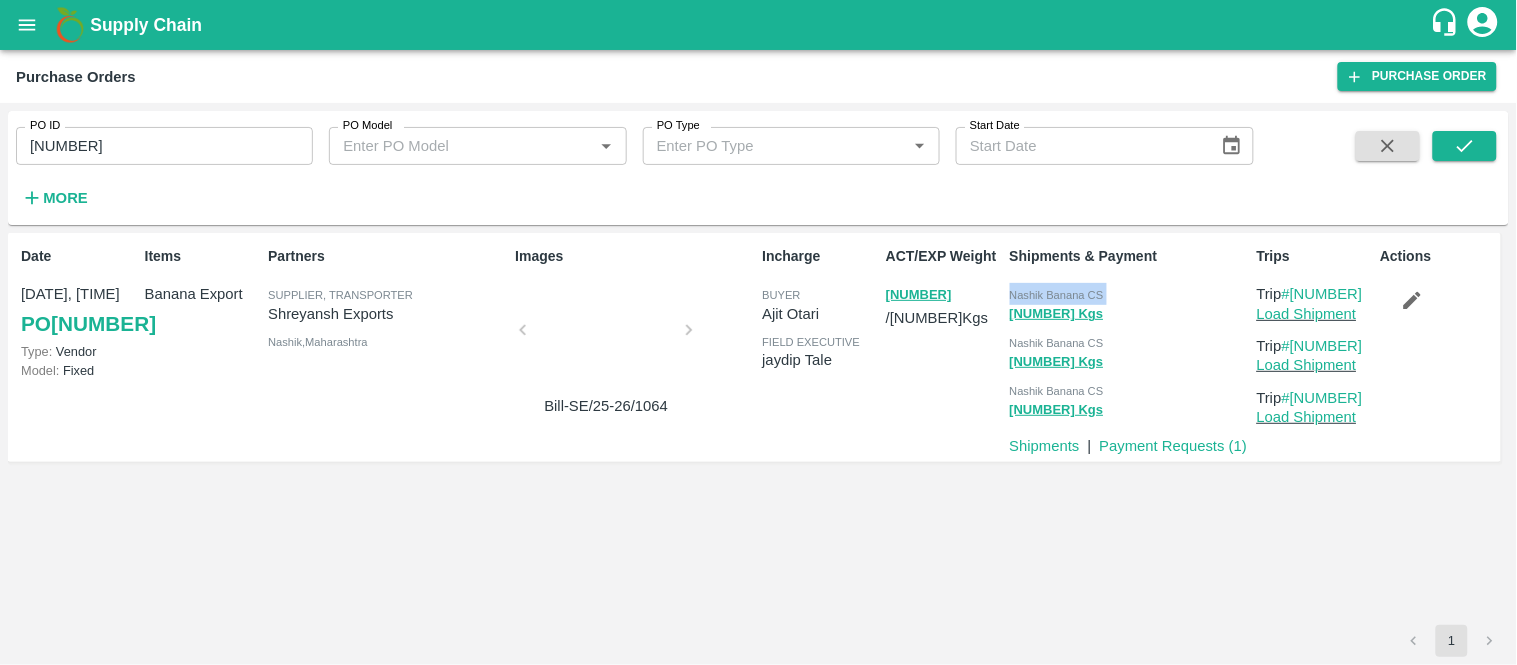 click on "Nashik Banana CS" at bounding box center [1057, 295] 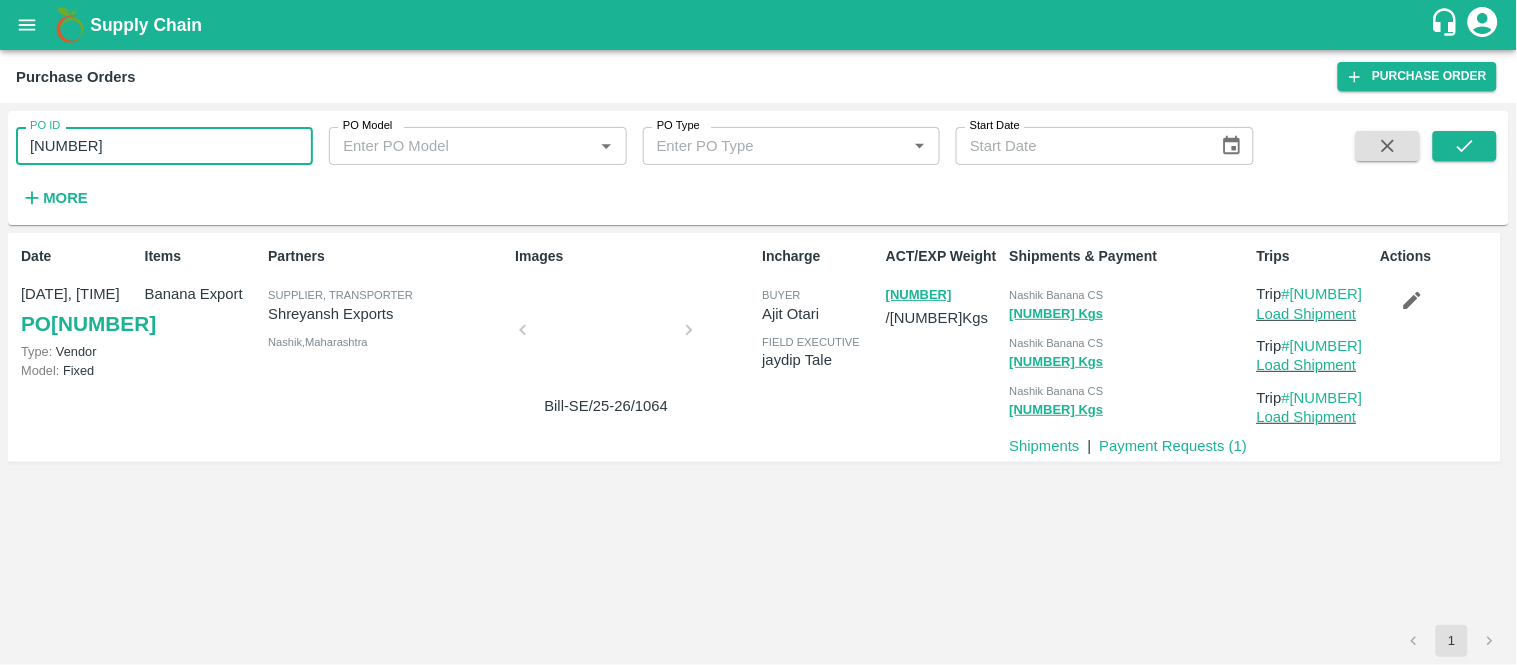 click on "[NUMBER]" at bounding box center (164, 146) 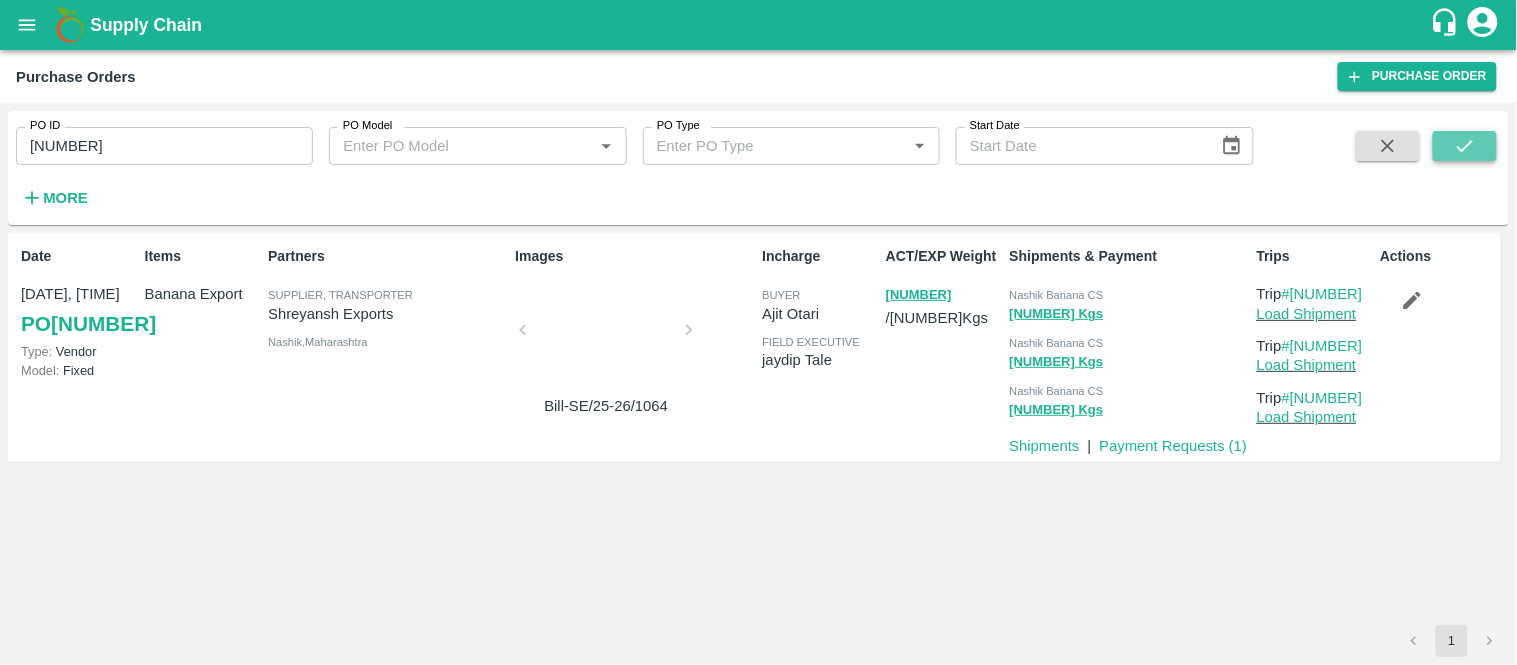 click 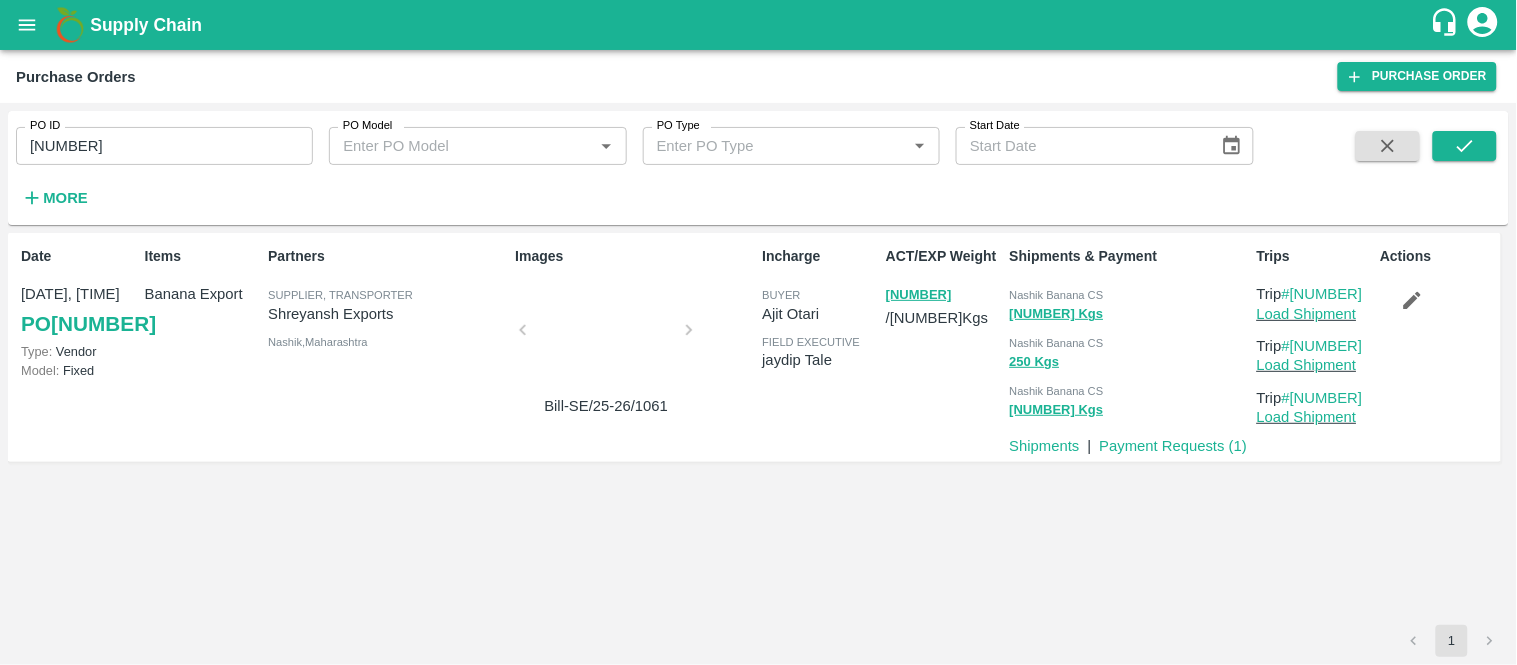 click on "Nashik Banana CS" at bounding box center (1057, 295) 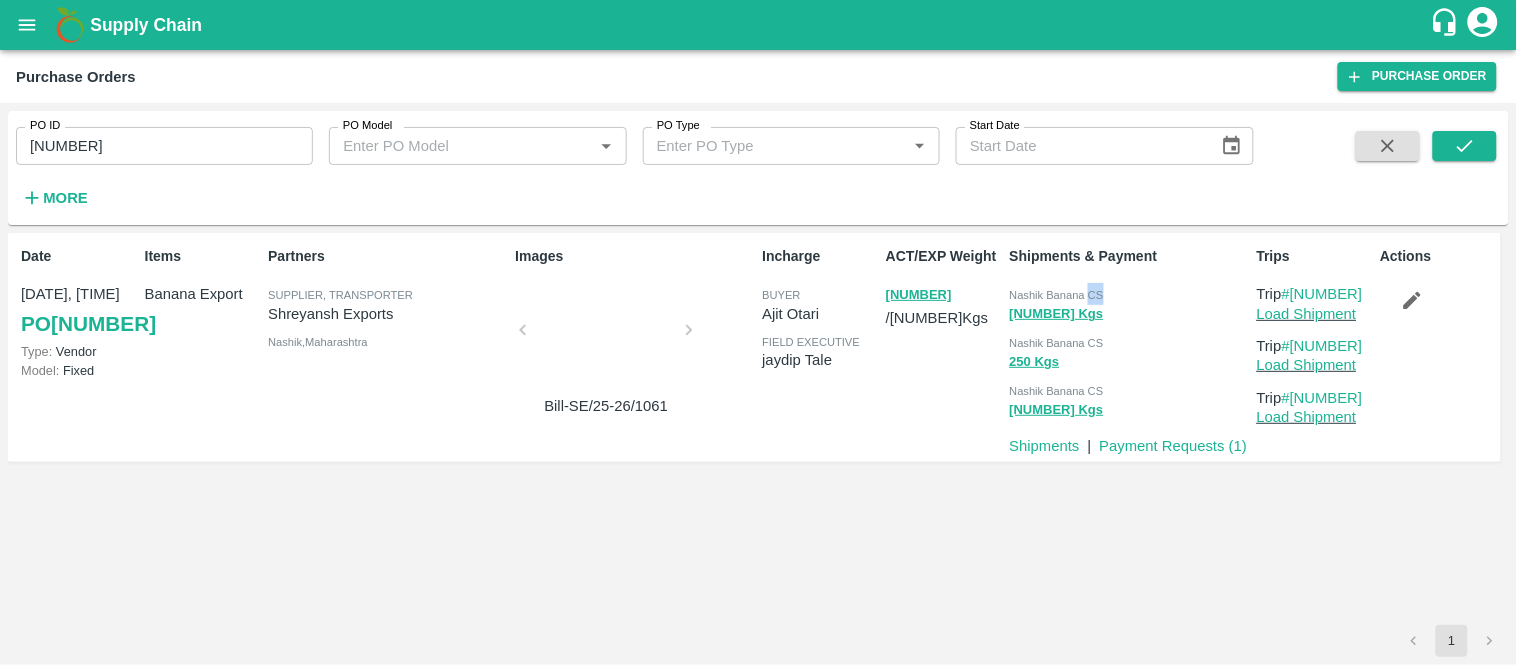 click on "Nashik Banana CS" at bounding box center (1057, 295) 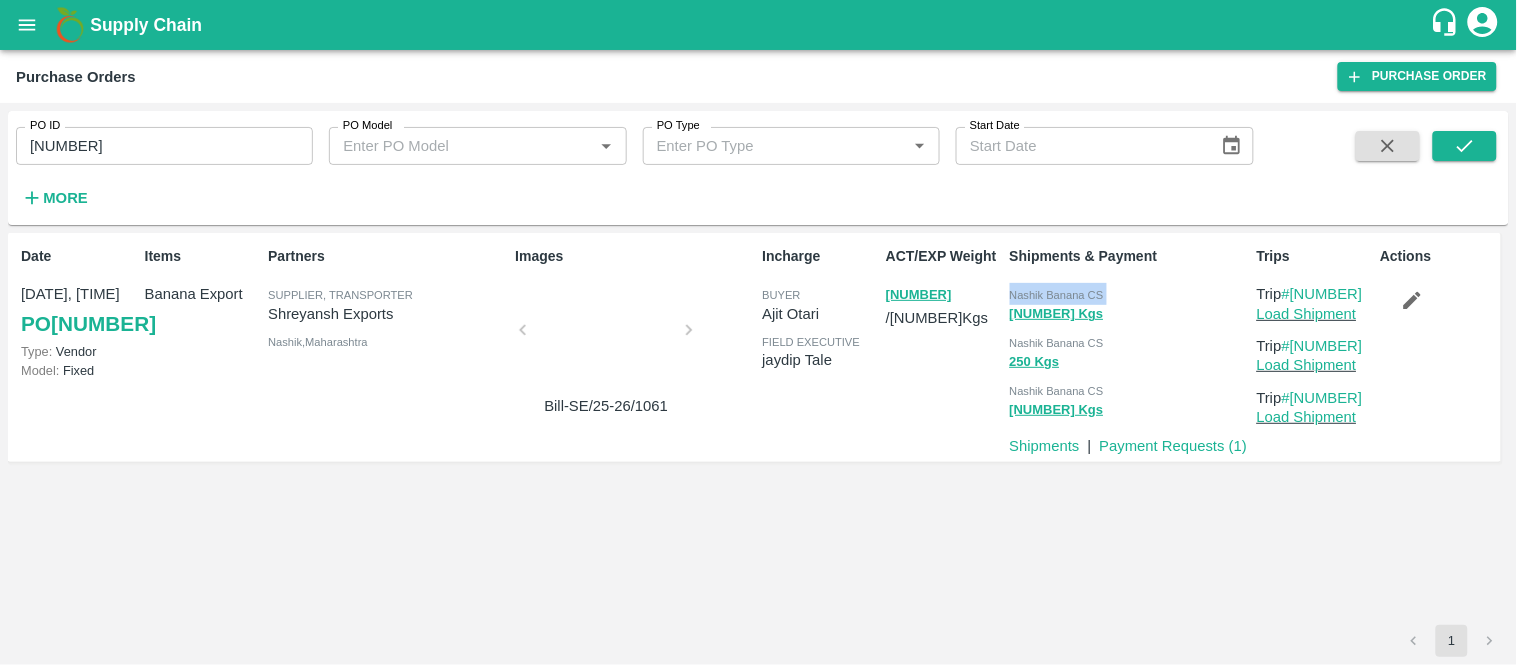 click on "Nashik Banana CS" at bounding box center [1057, 295] 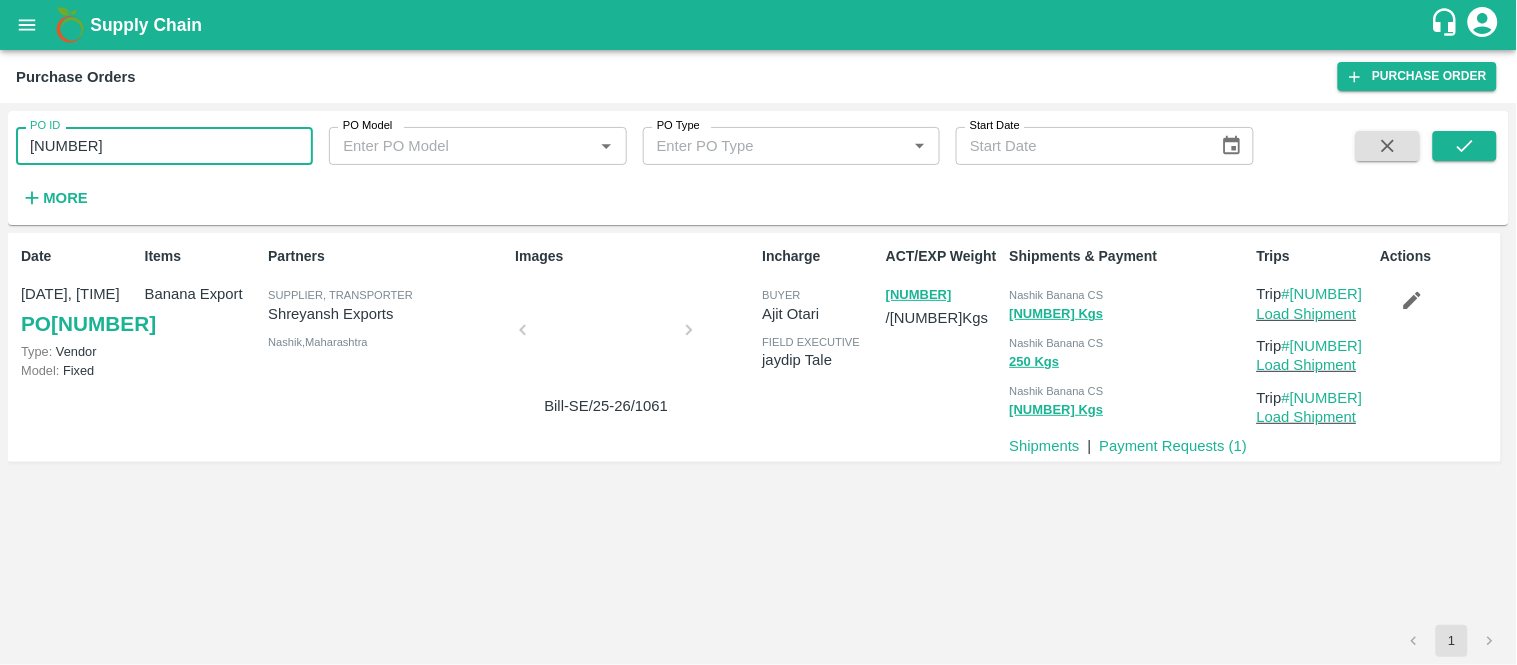click on "[NUMBER]" at bounding box center (164, 146) 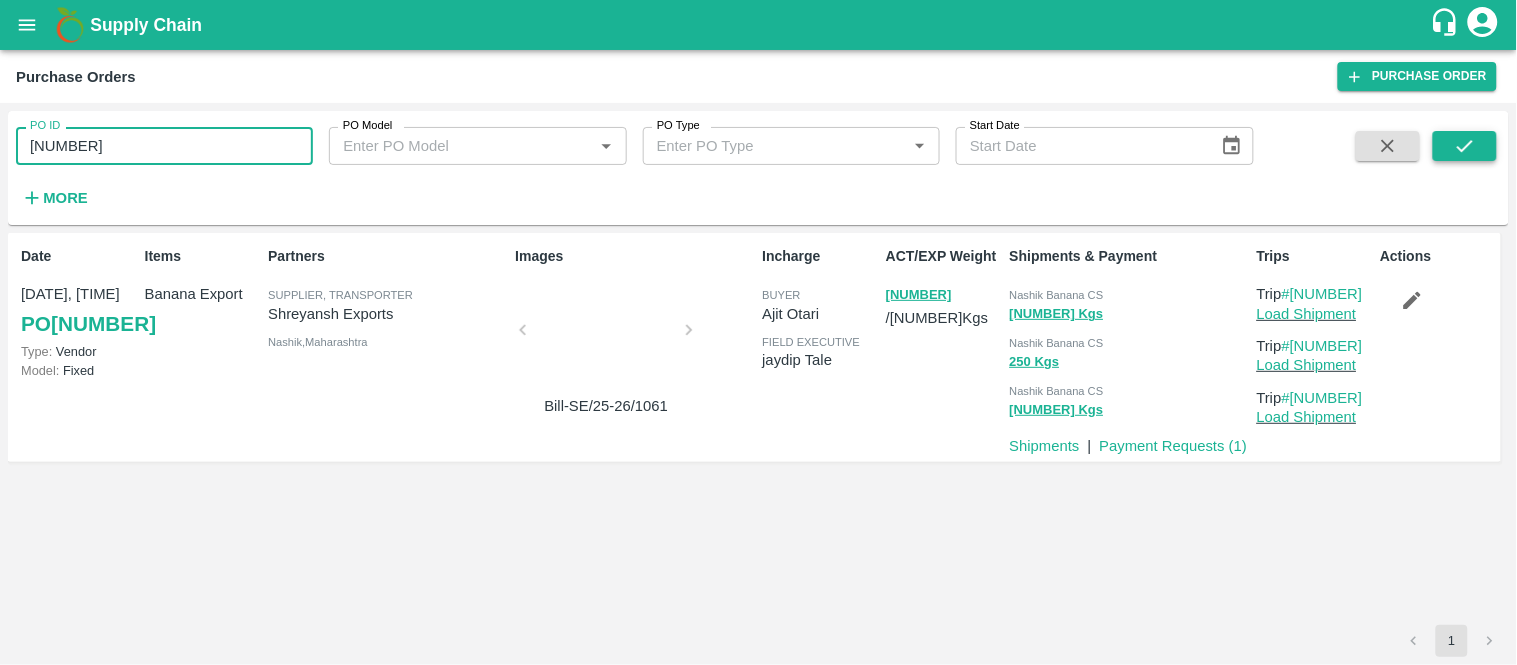 click at bounding box center (1465, 146) 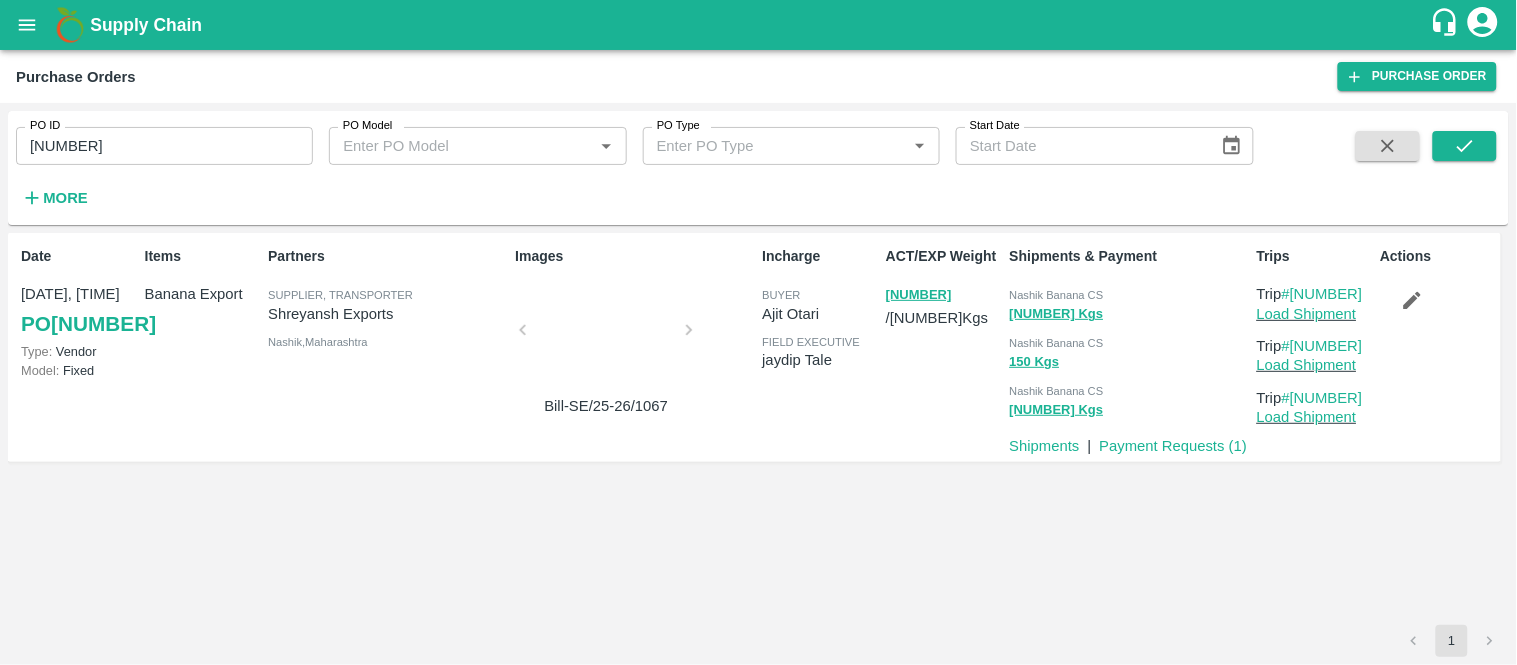 click on "Nashik Banana CS" at bounding box center (1057, 295) 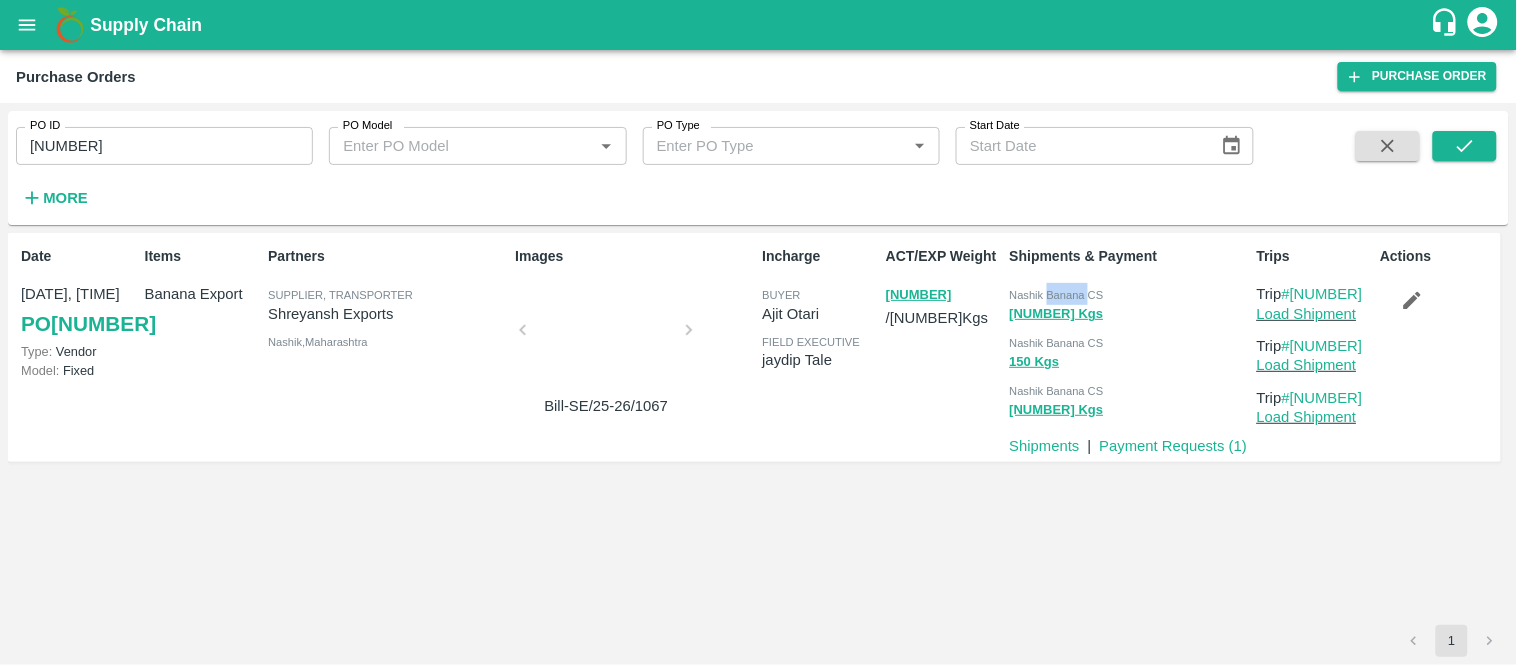 click on "Nashik Banana CS" at bounding box center [1057, 295] 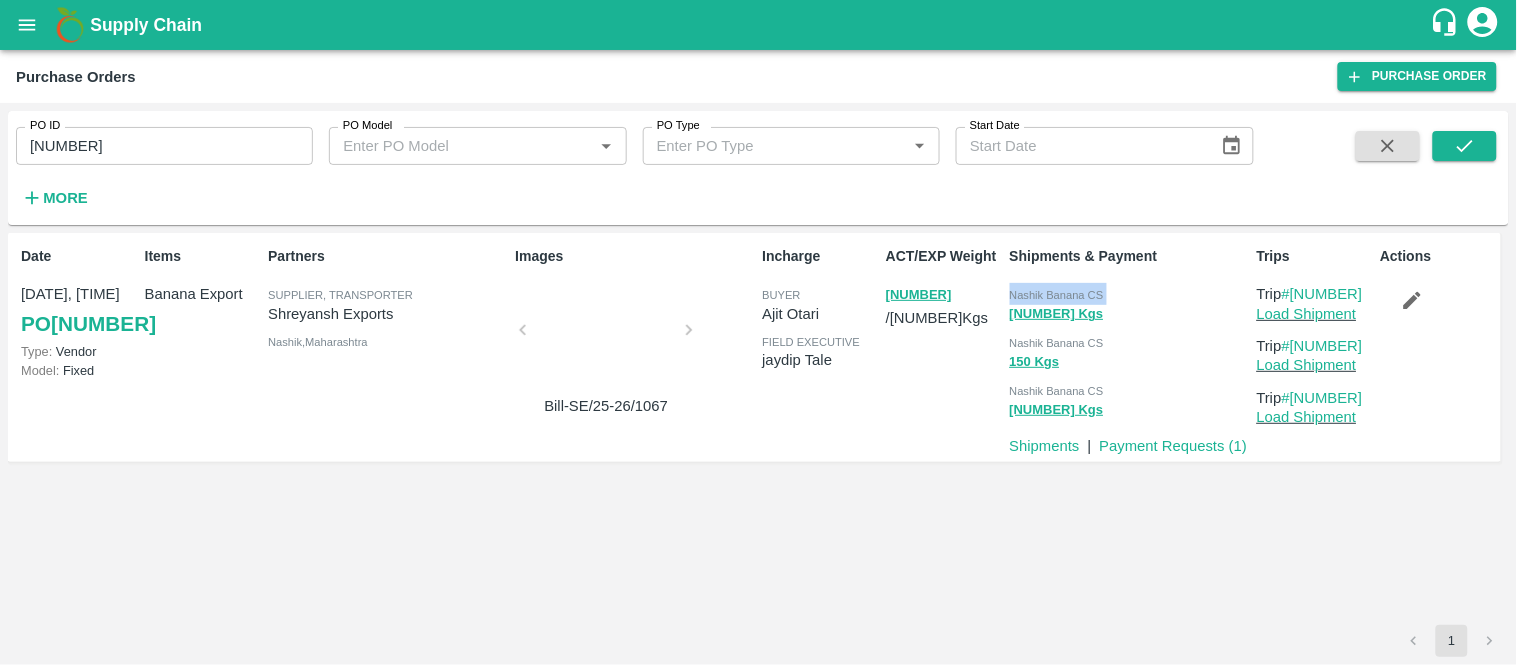 click on "Nashik Banana CS" at bounding box center (1057, 295) 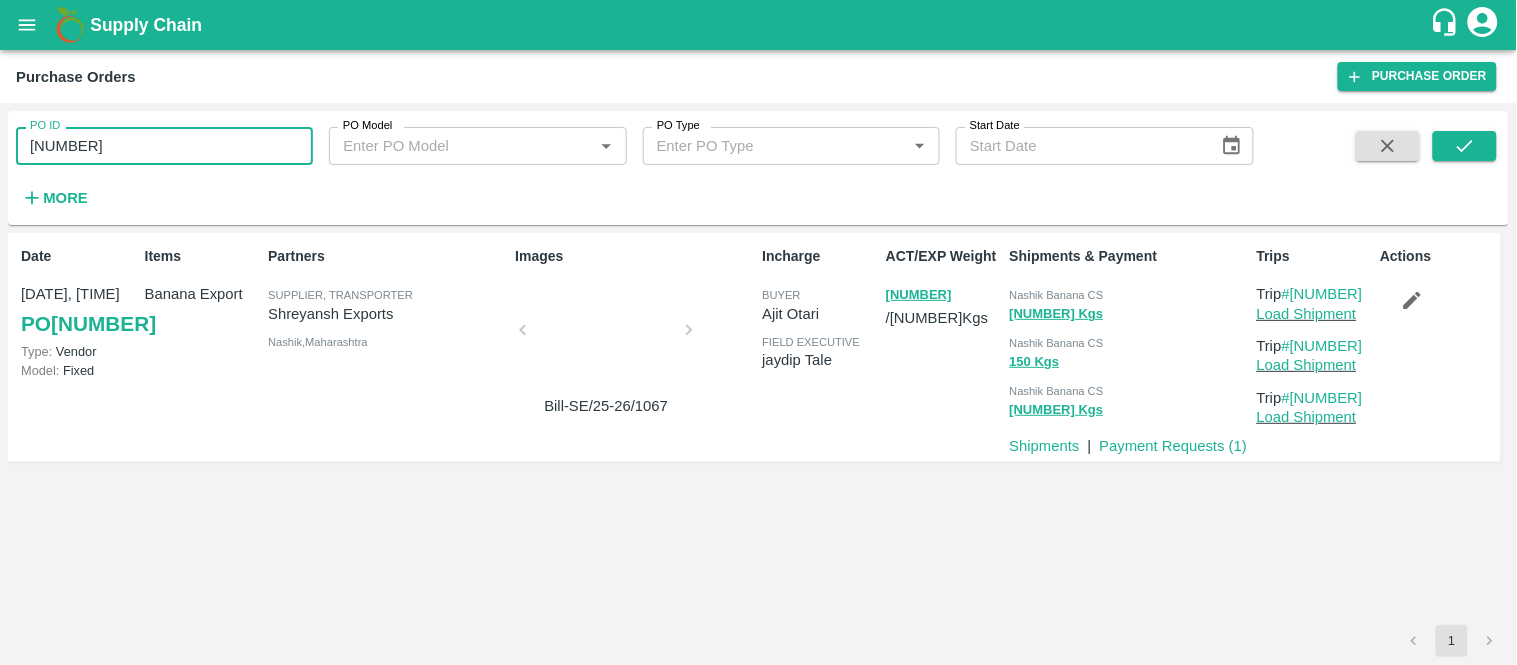 click on "[NUMBER]" at bounding box center [164, 146] 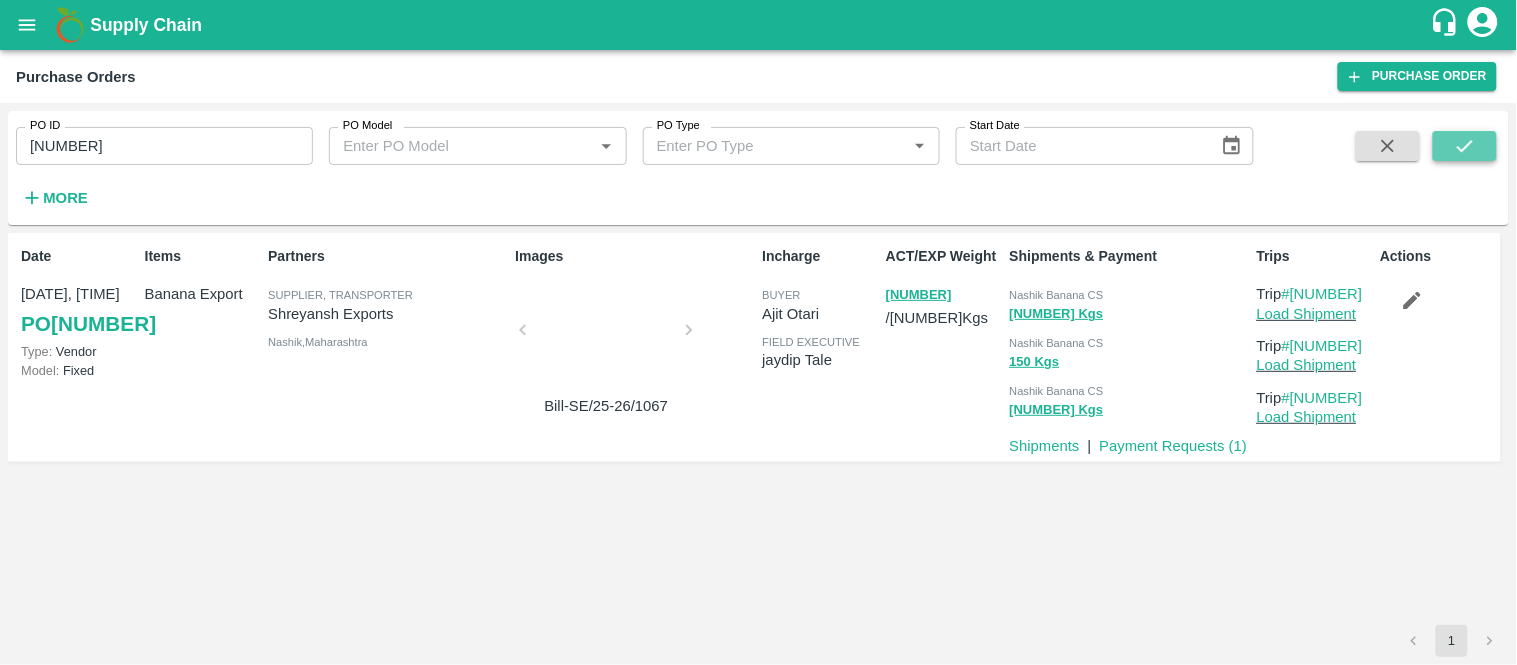 click at bounding box center (1465, 146) 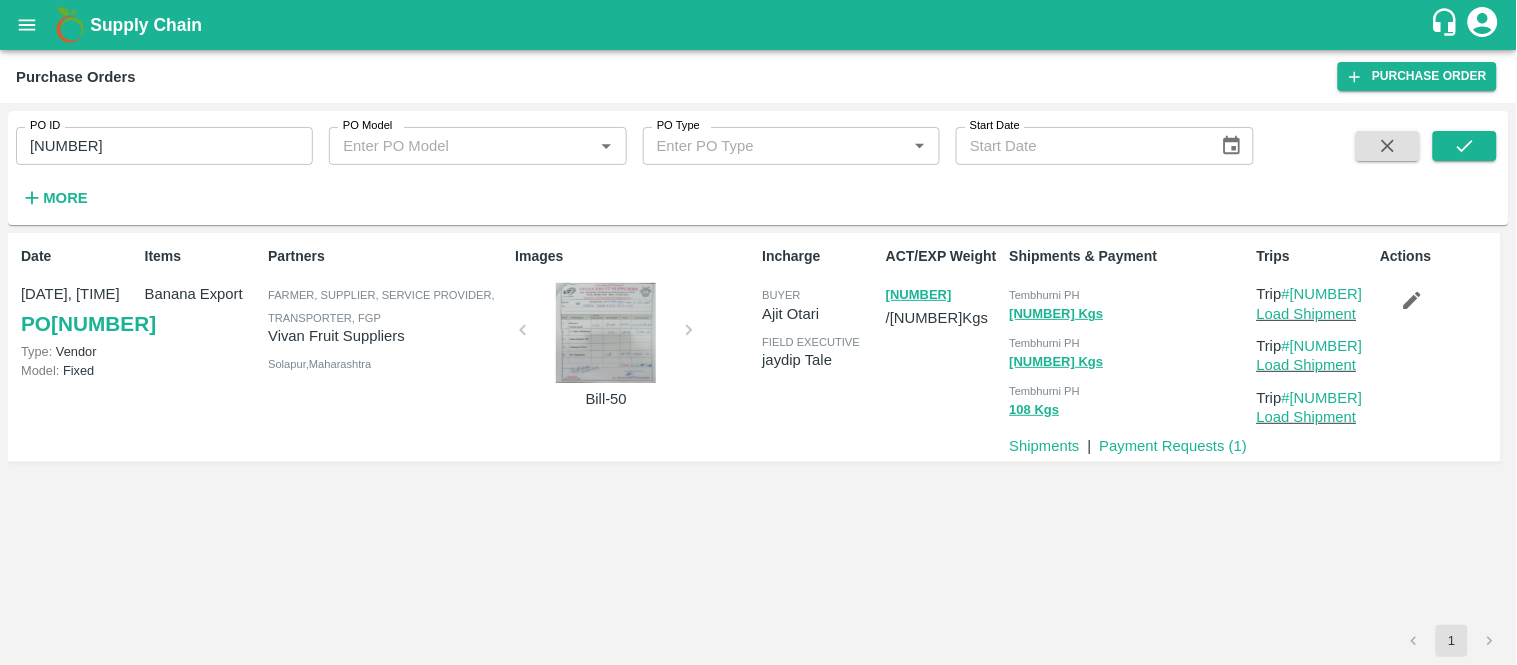 click on "Tembhurni PH" at bounding box center (1045, 295) 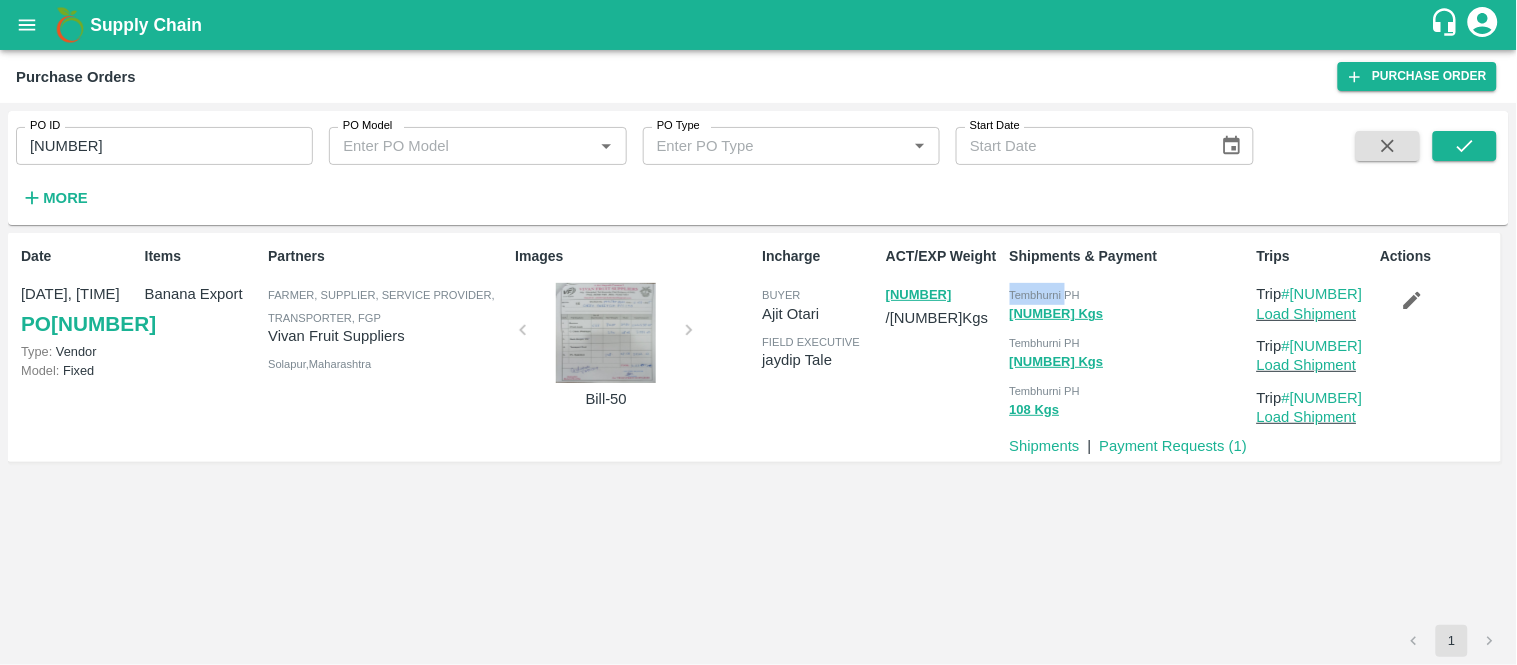click on "Tembhurni PH" at bounding box center [1045, 295] 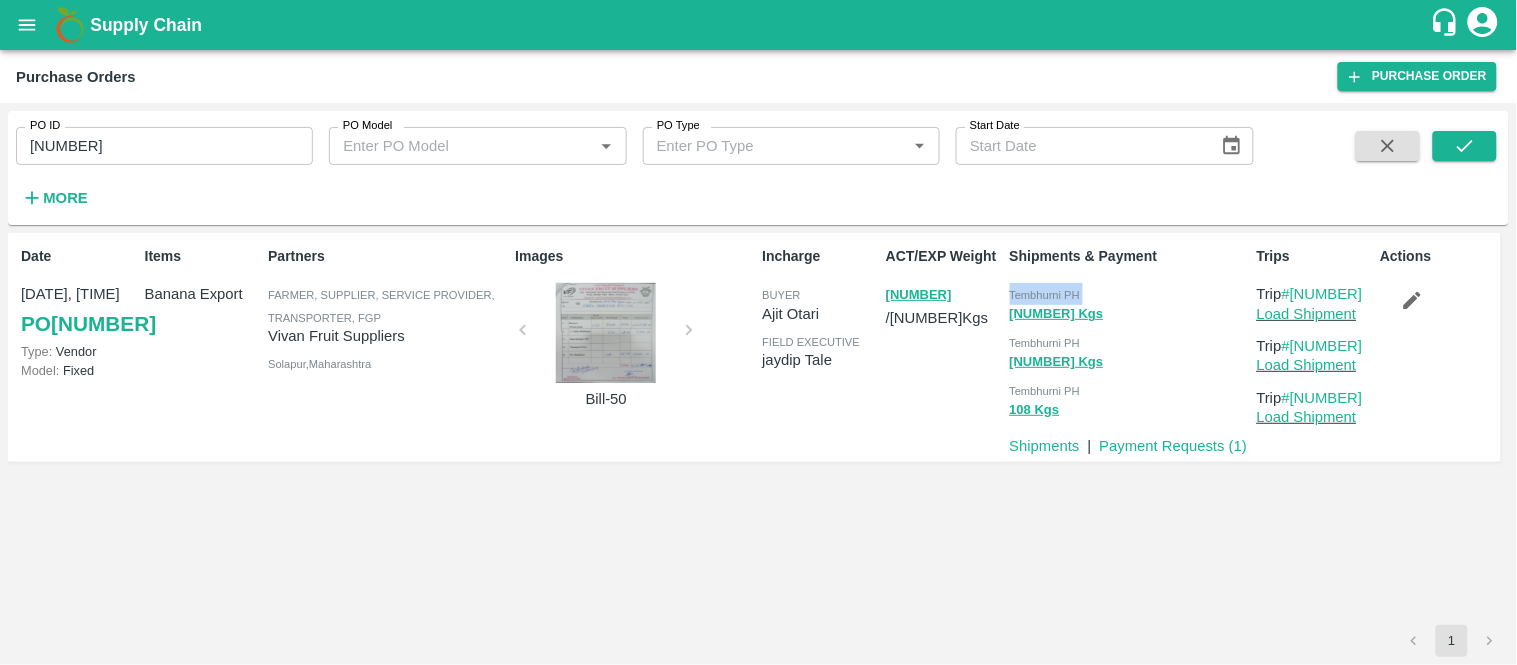 click on "Tembhurni PH" at bounding box center (1045, 295) 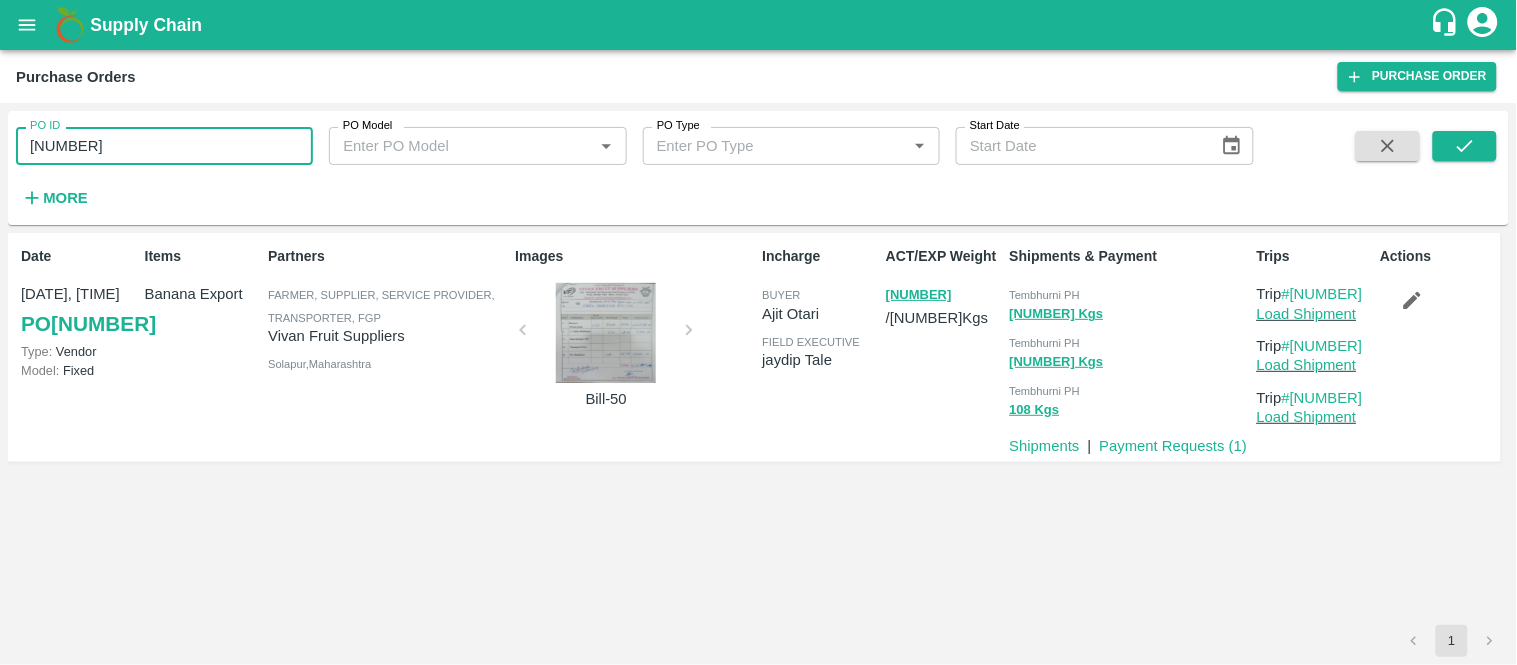 click on "[NUMBER]" at bounding box center (164, 146) 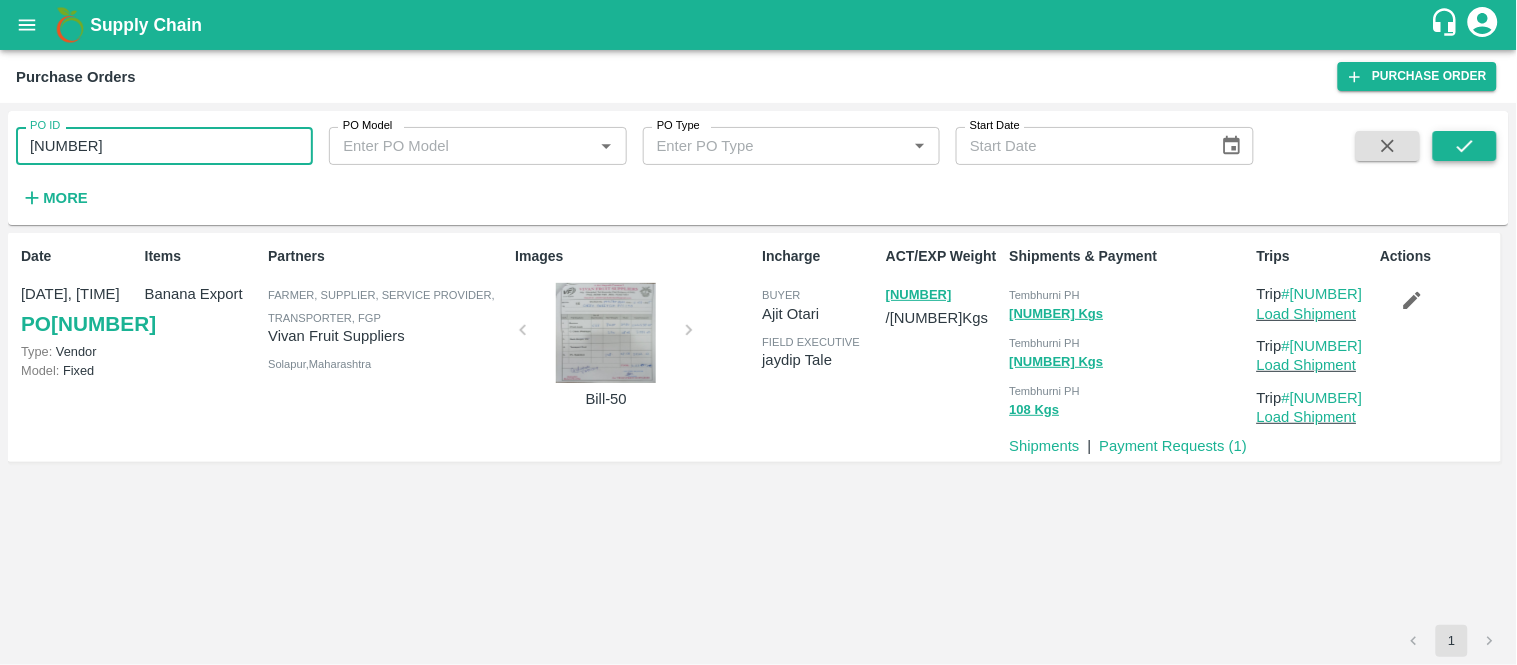 type on "[NUMBER]" 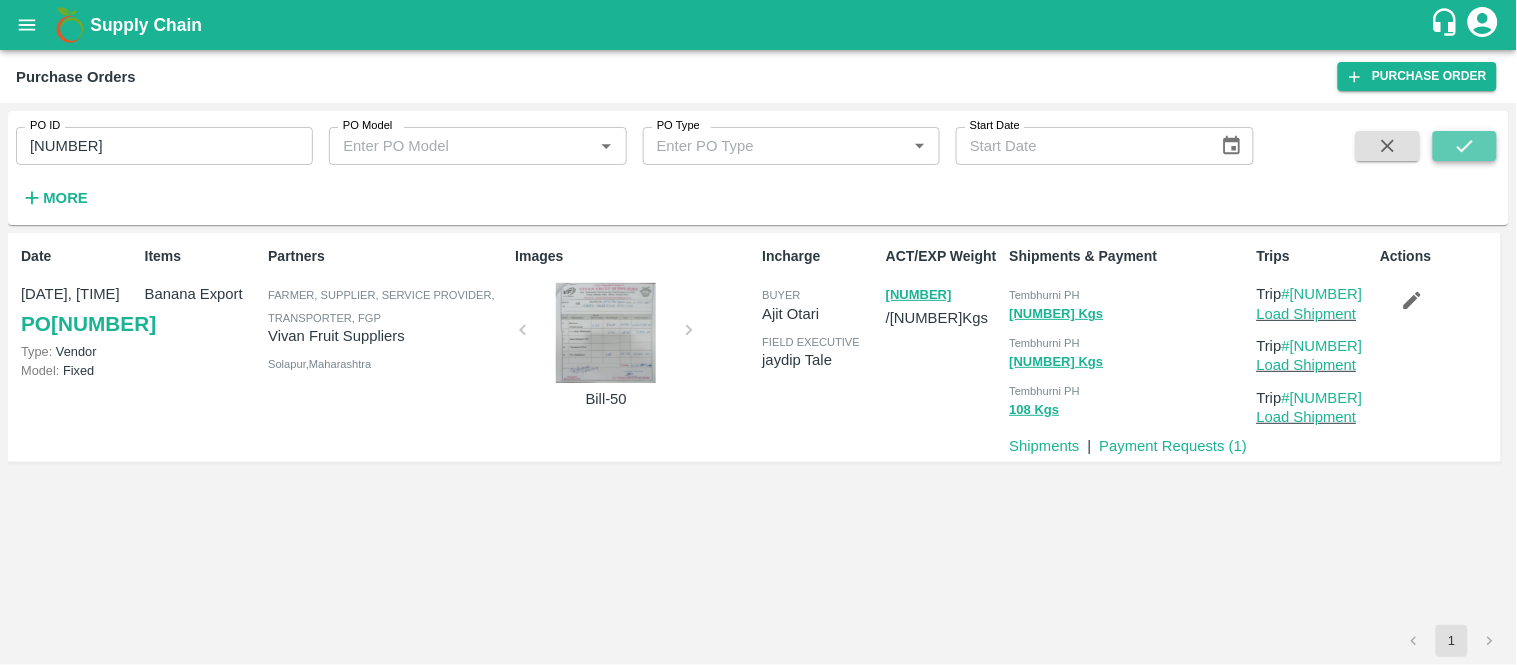 click 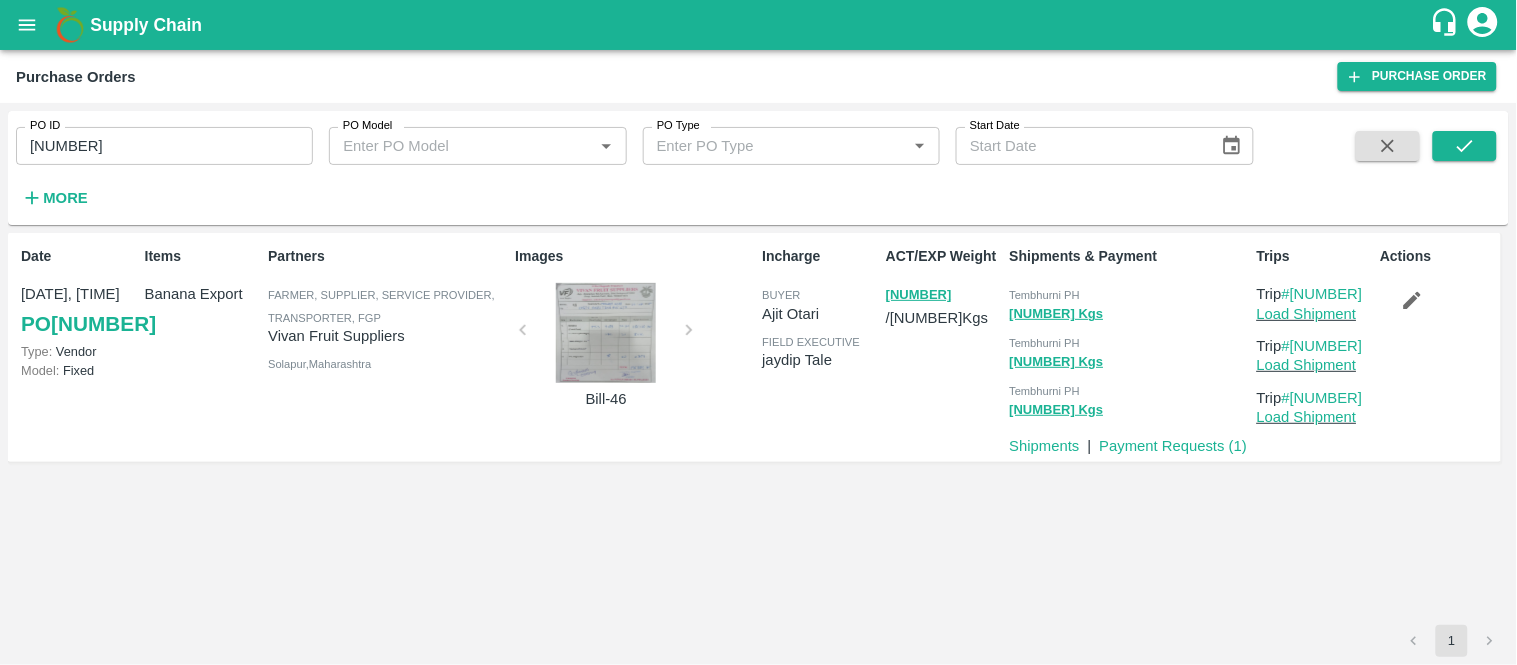 click on "[NUMBER]" at bounding box center (164, 146) 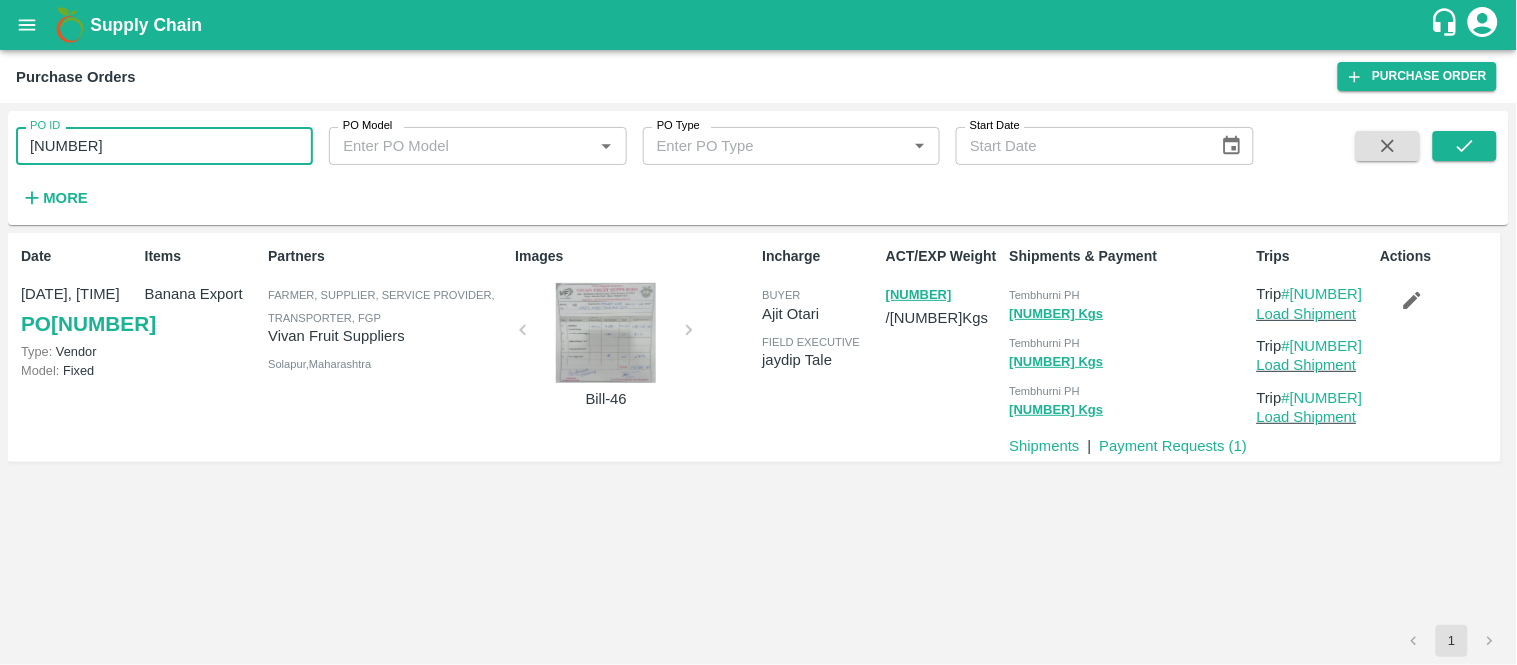 click on "[NUMBER]" at bounding box center [164, 146] 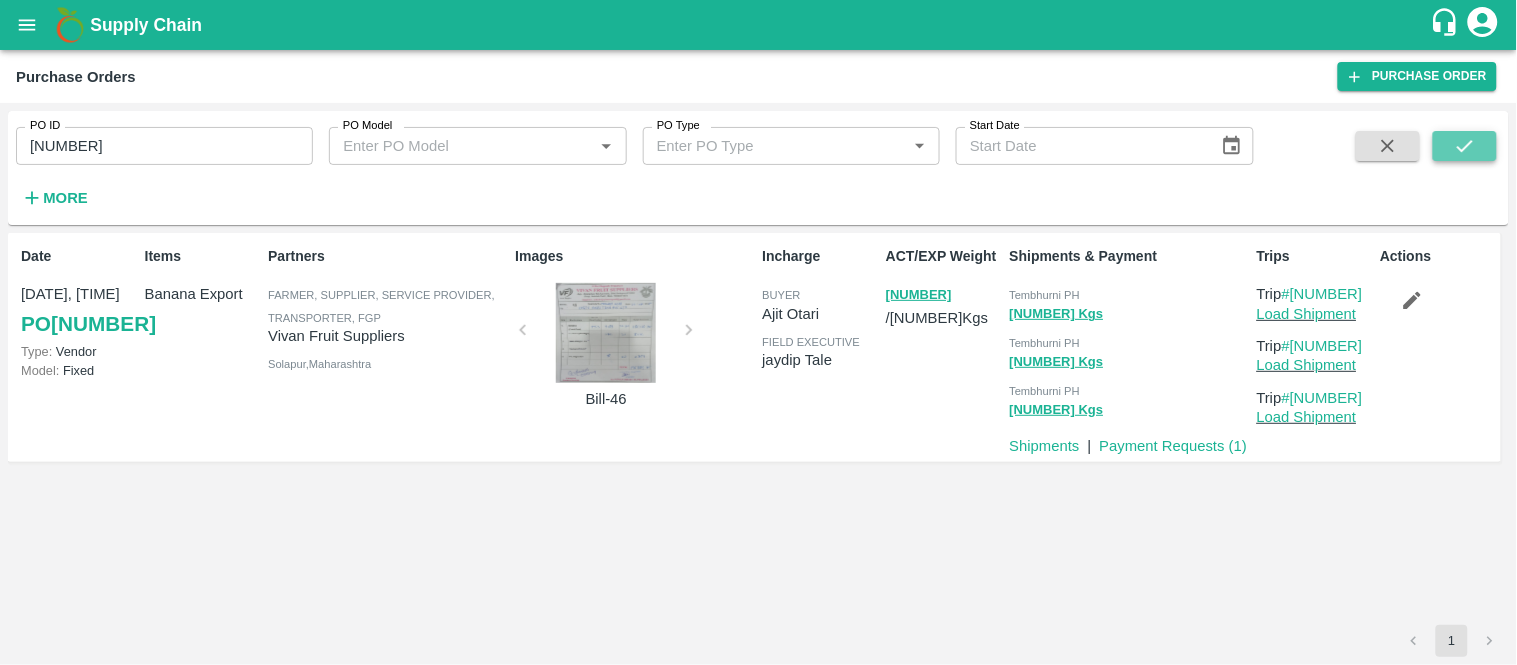 click at bounding box center [1465, 146] 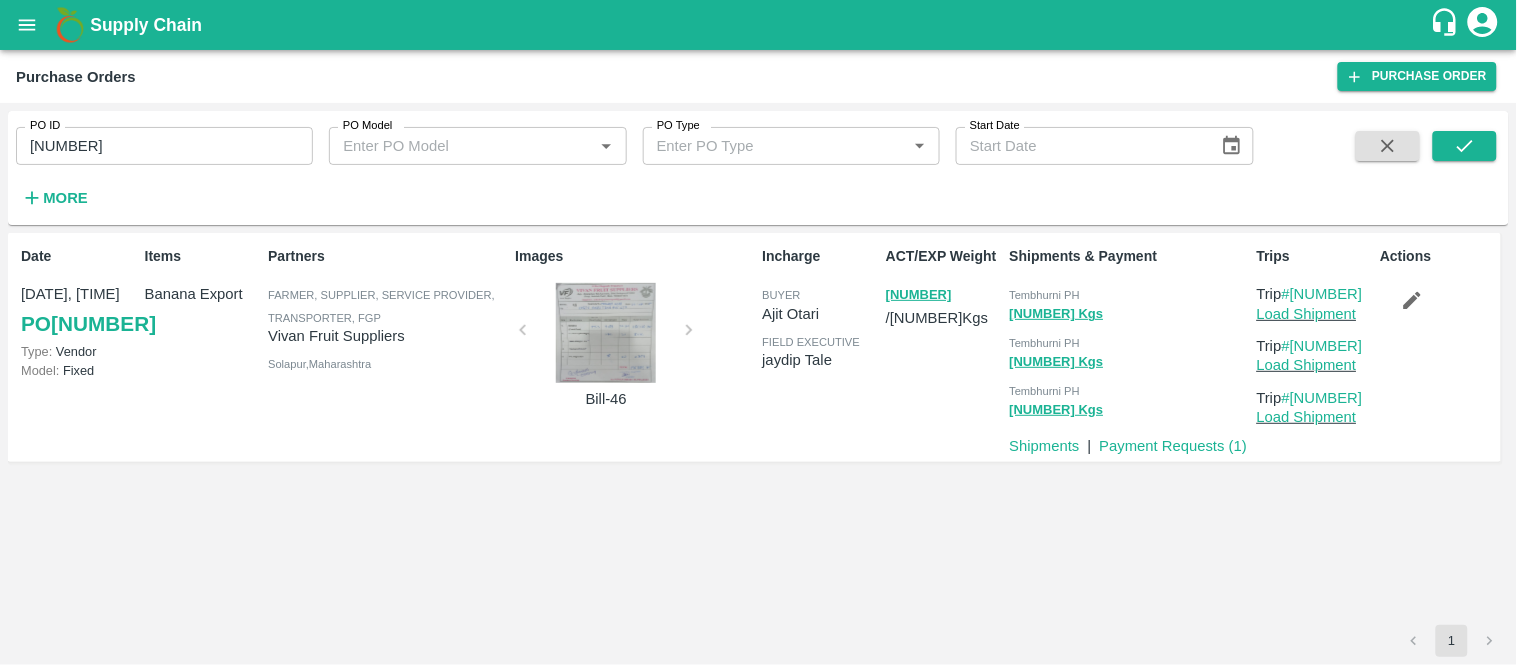 click on "Tembhurni PH" at bounding box center (1045, 295) 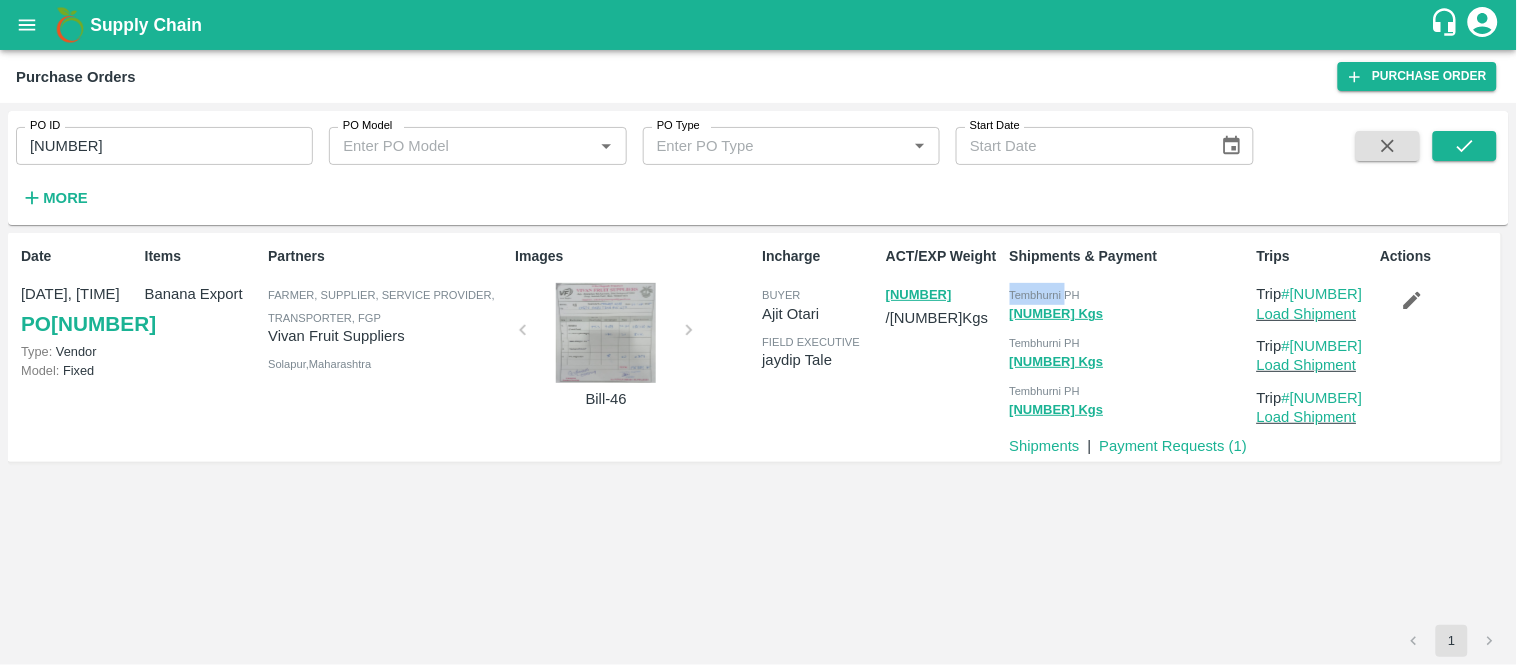 click on "Tembhurni PH" at bounding box center [1045, 295] 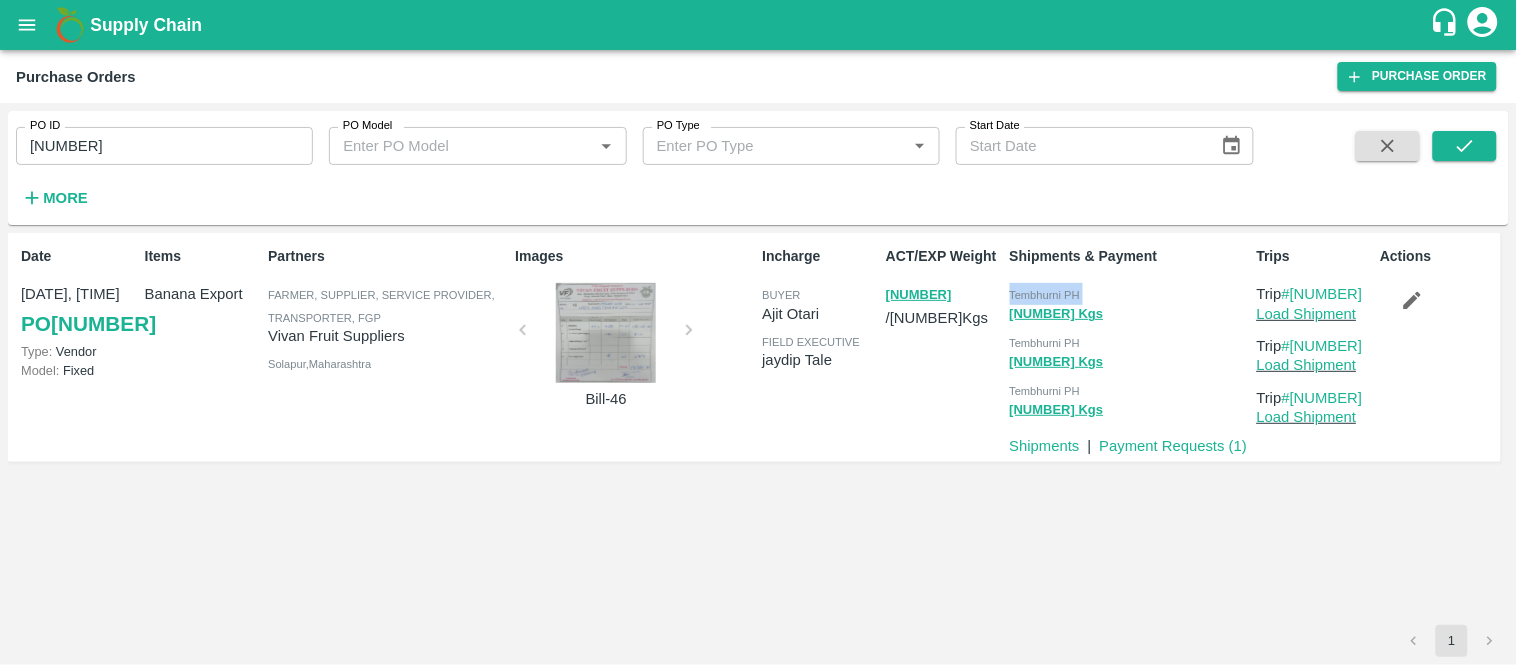 click on "Tembhurni PH" at bounding box center (1045, 295) 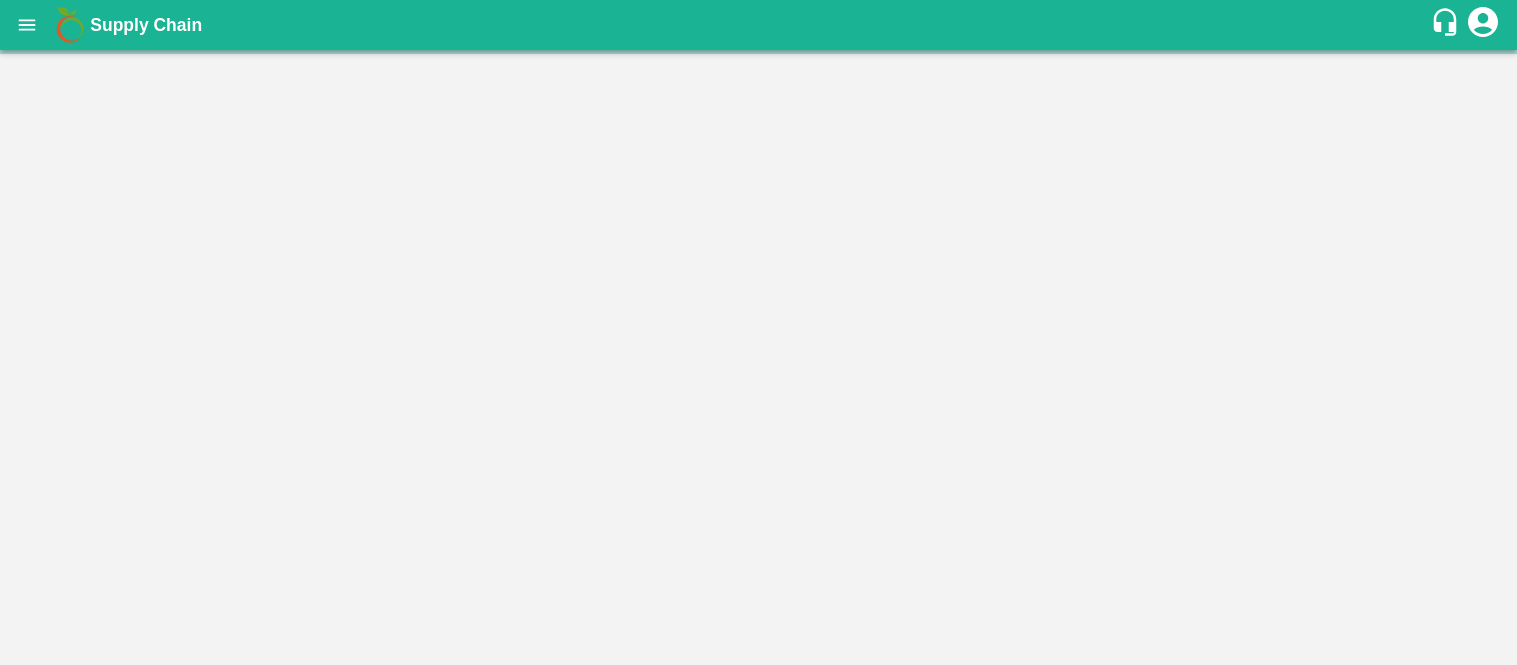 scroll, scrollTop: 0, scrollLeft: 0, axis: both 